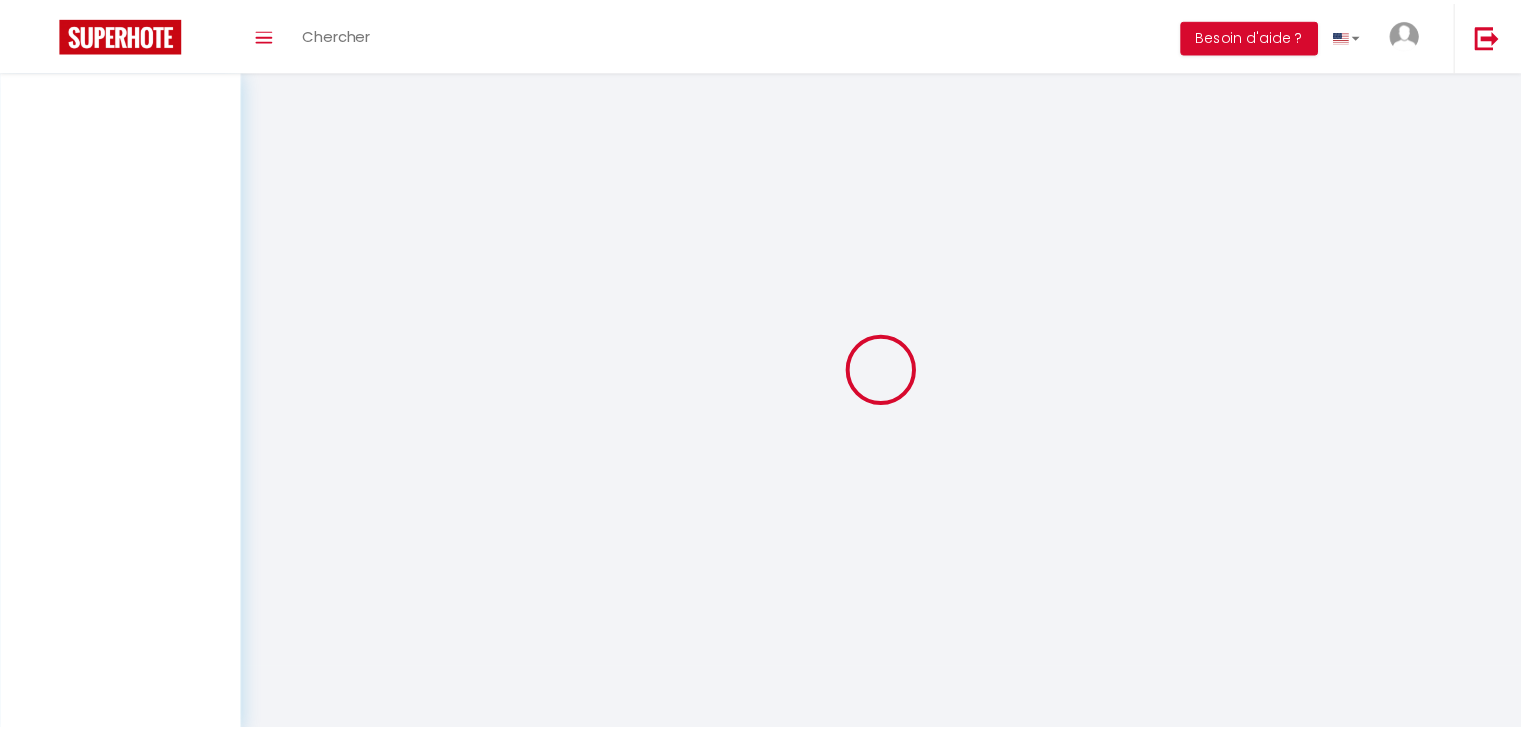 scroll, scrollTop: 0, scrollLeft: 0, axis: both 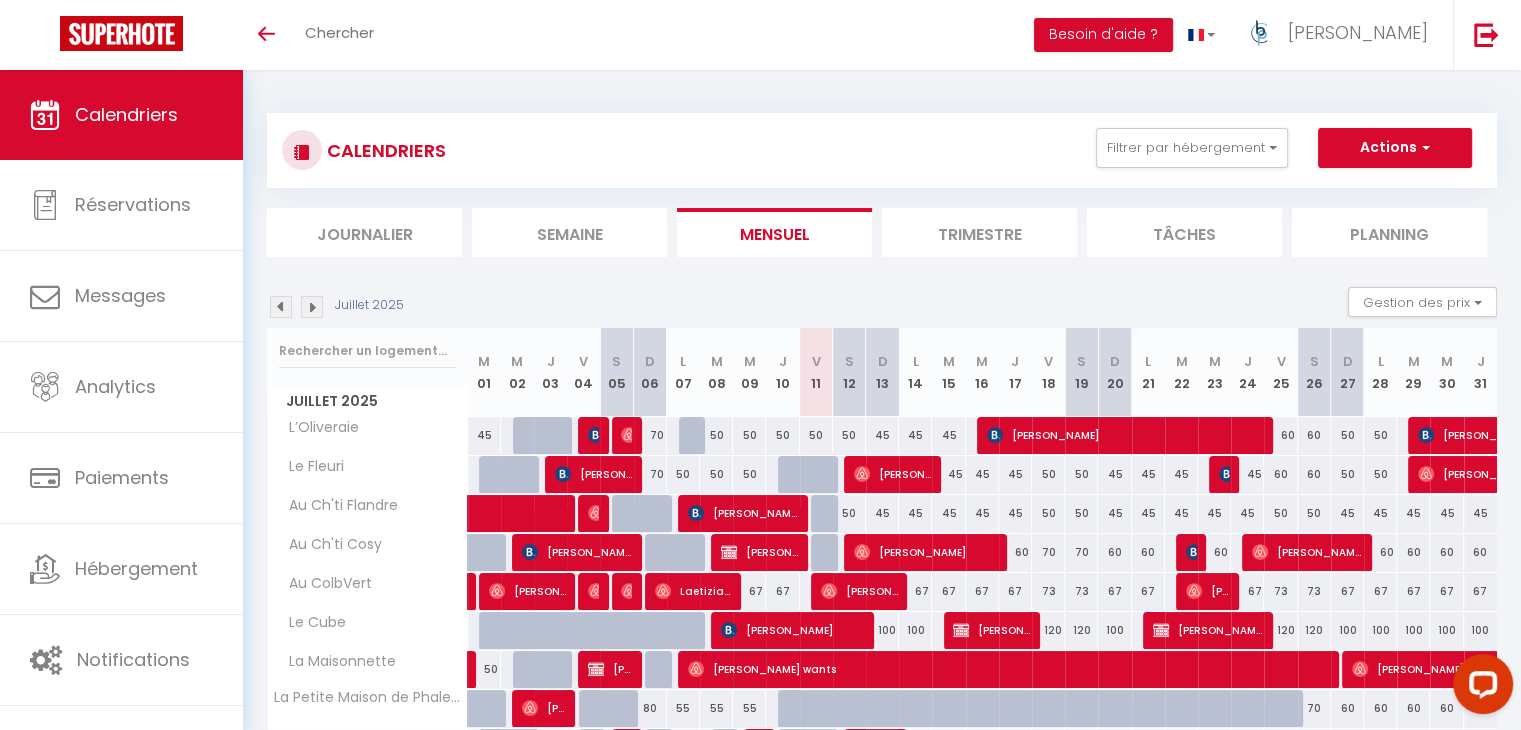 click on "Juillet 2025
Gestion des prix
Nb Nuits minimum   Règles   Disponibilité           Juillet 2025
M
01
M
02
J
03
V
04
S
05
D
06
L
07
M
08
M
09
J
10
V
11
S
12
D
13
L" at bounding box center [882, 591] 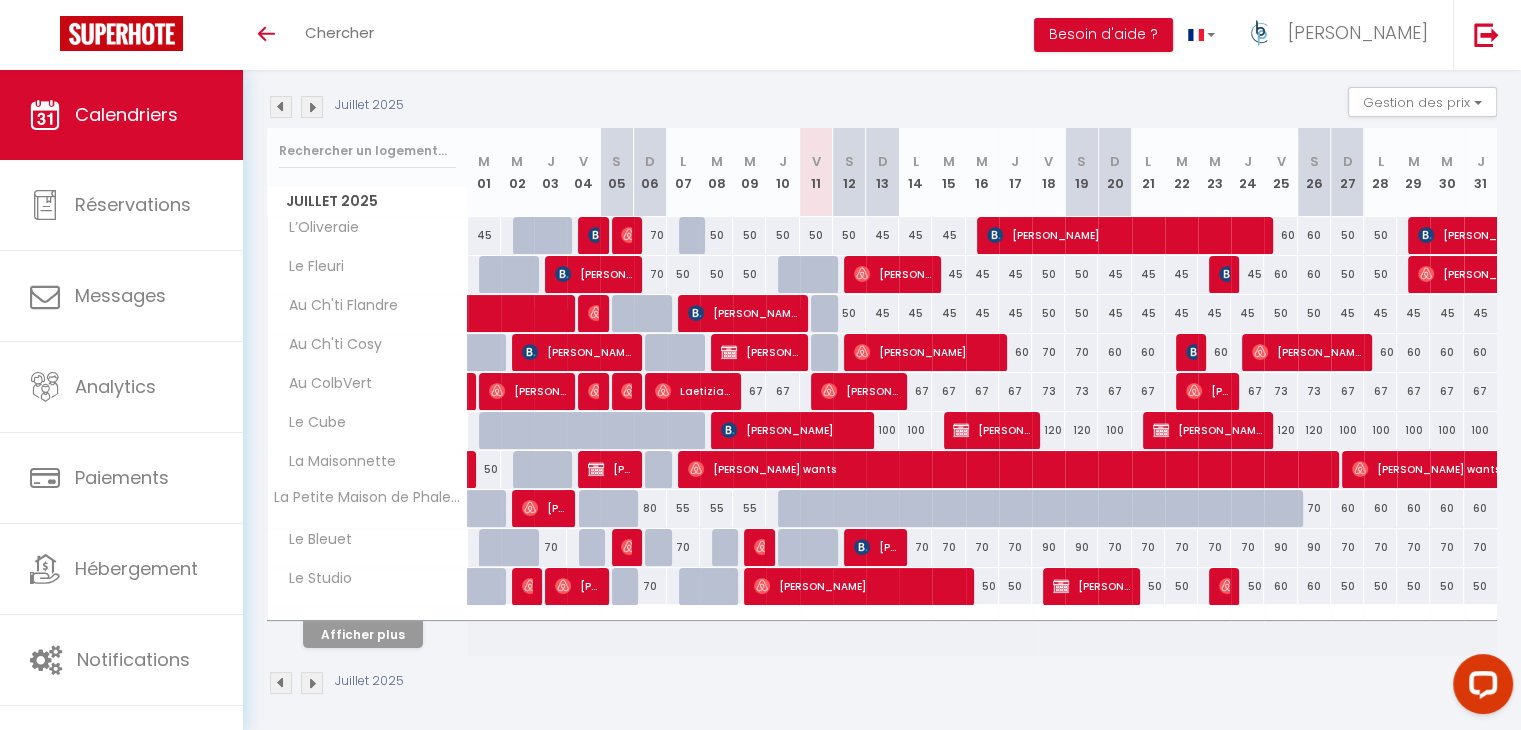 scroll, scrollTop: 205, scrollLeft: 0, axis: vertical 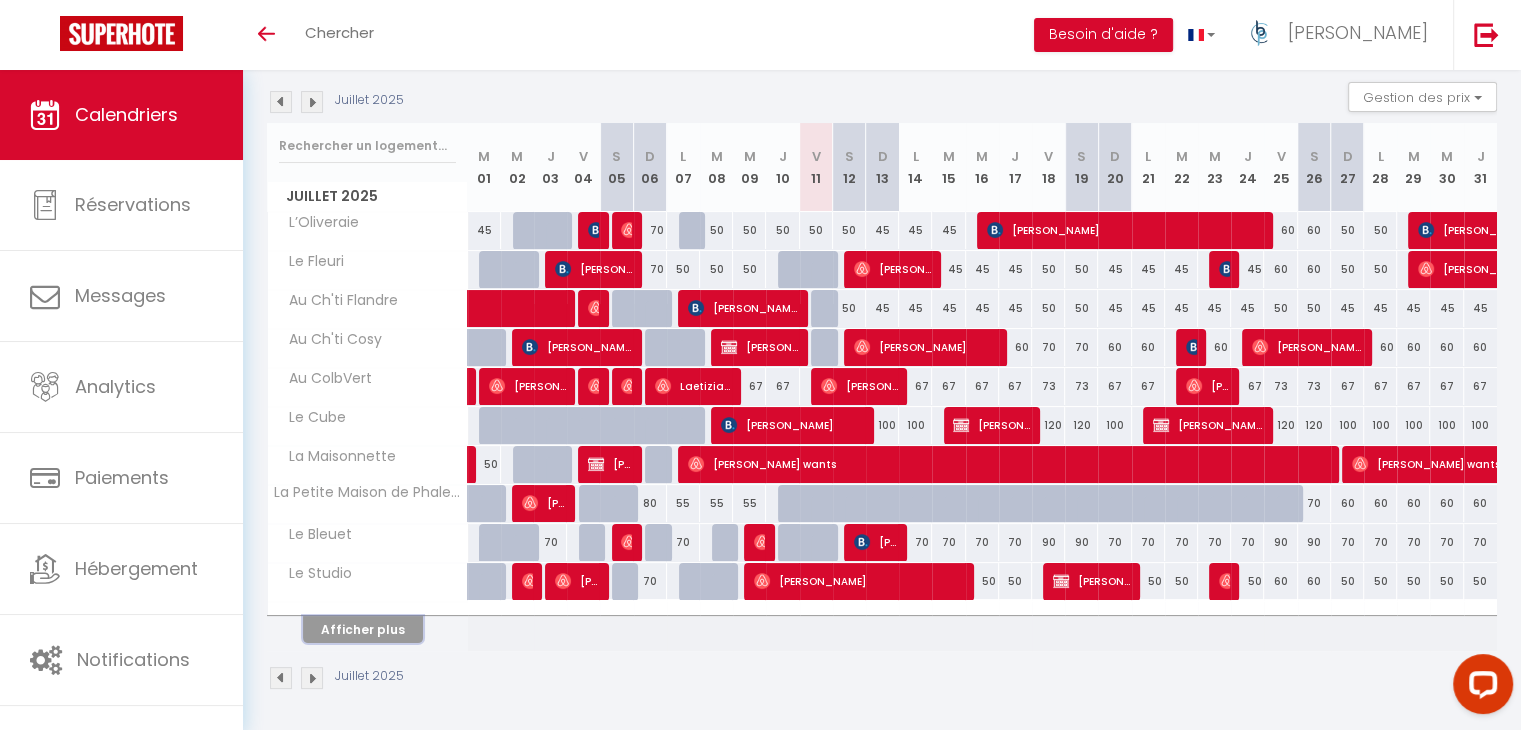 click on "Afficher plus" at bounding box center [363, 629] 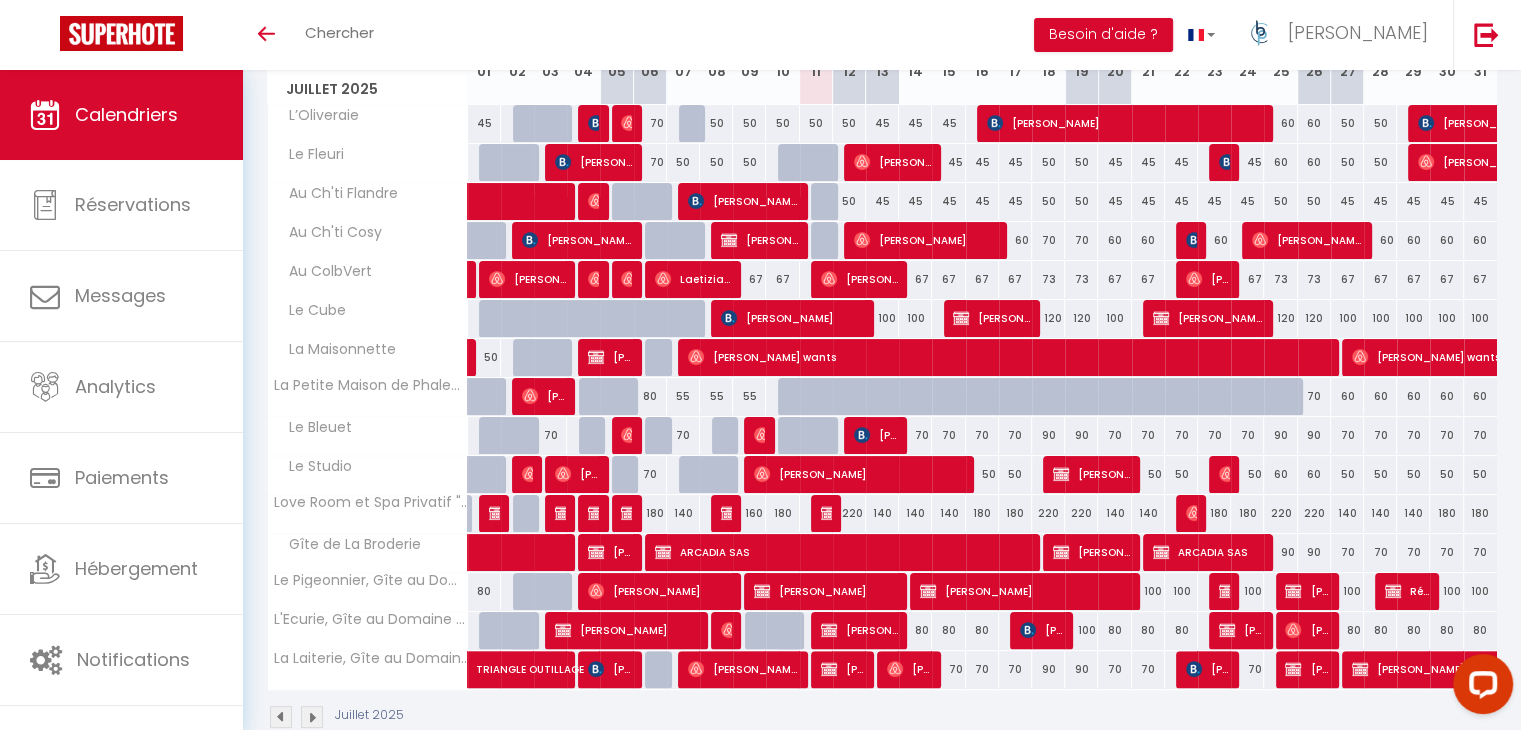 scroll, scrollTop: 312, scrollLeft: 0, axis: vertical 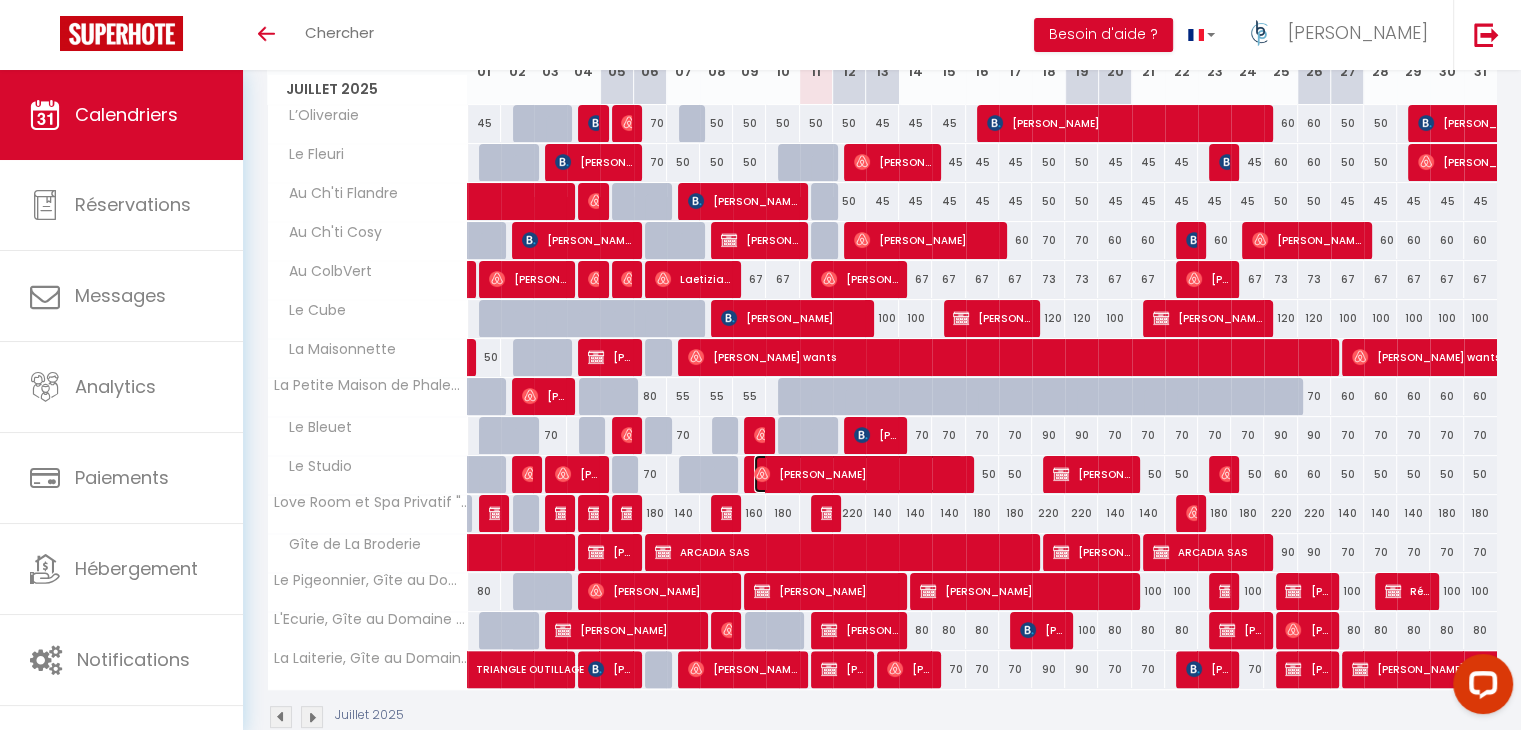 click on "[PERSON_NAME]" at bounding box center (858, 474) 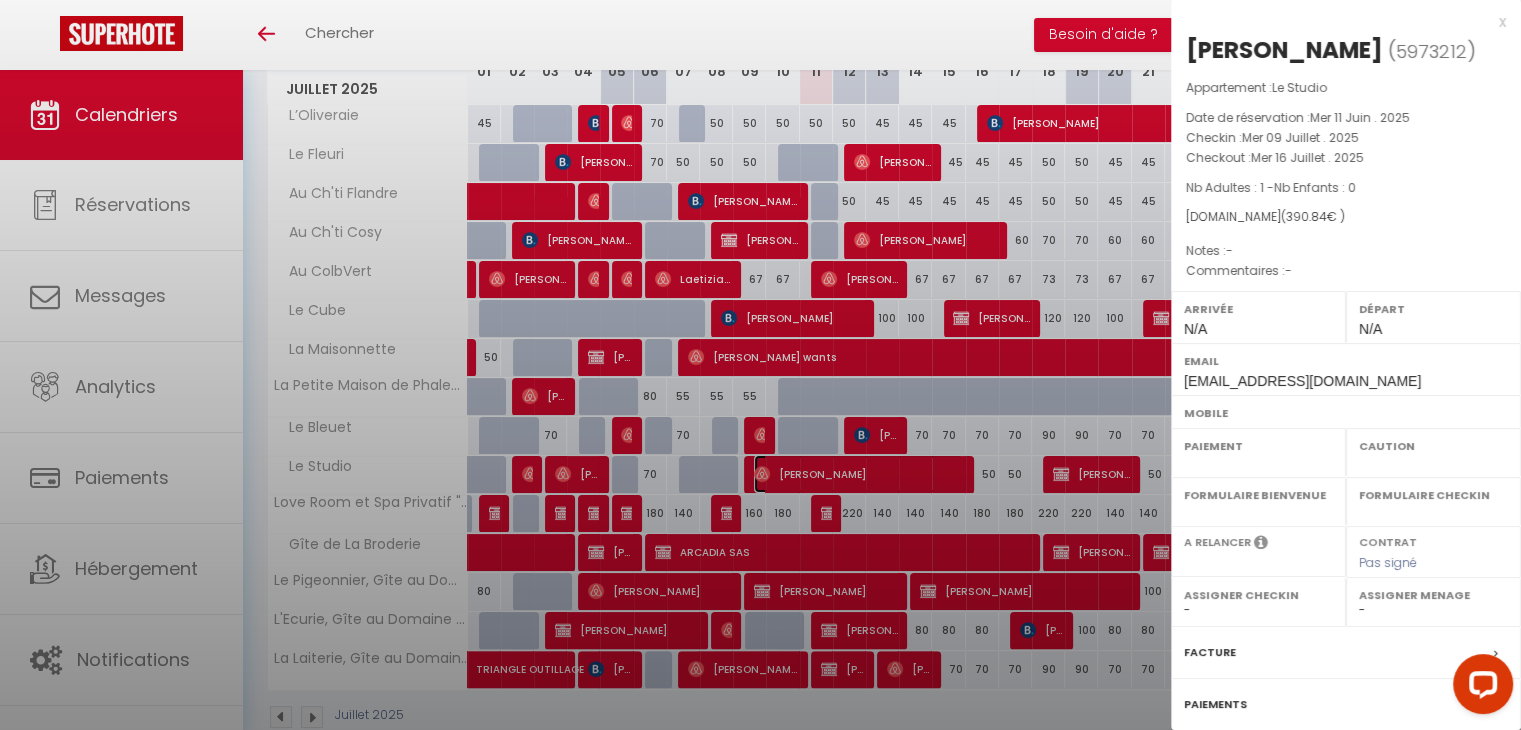 select on "OK" 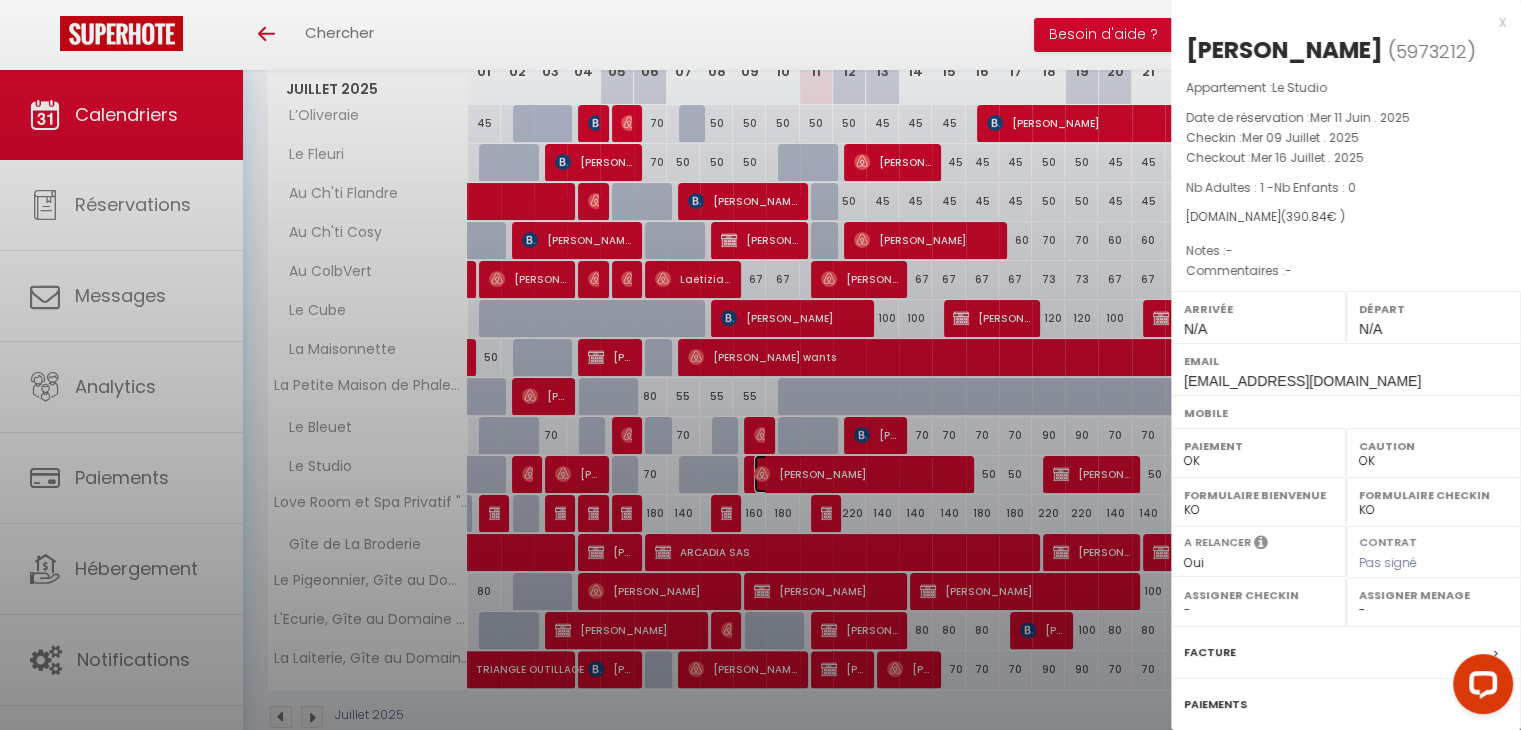 select on "36459" 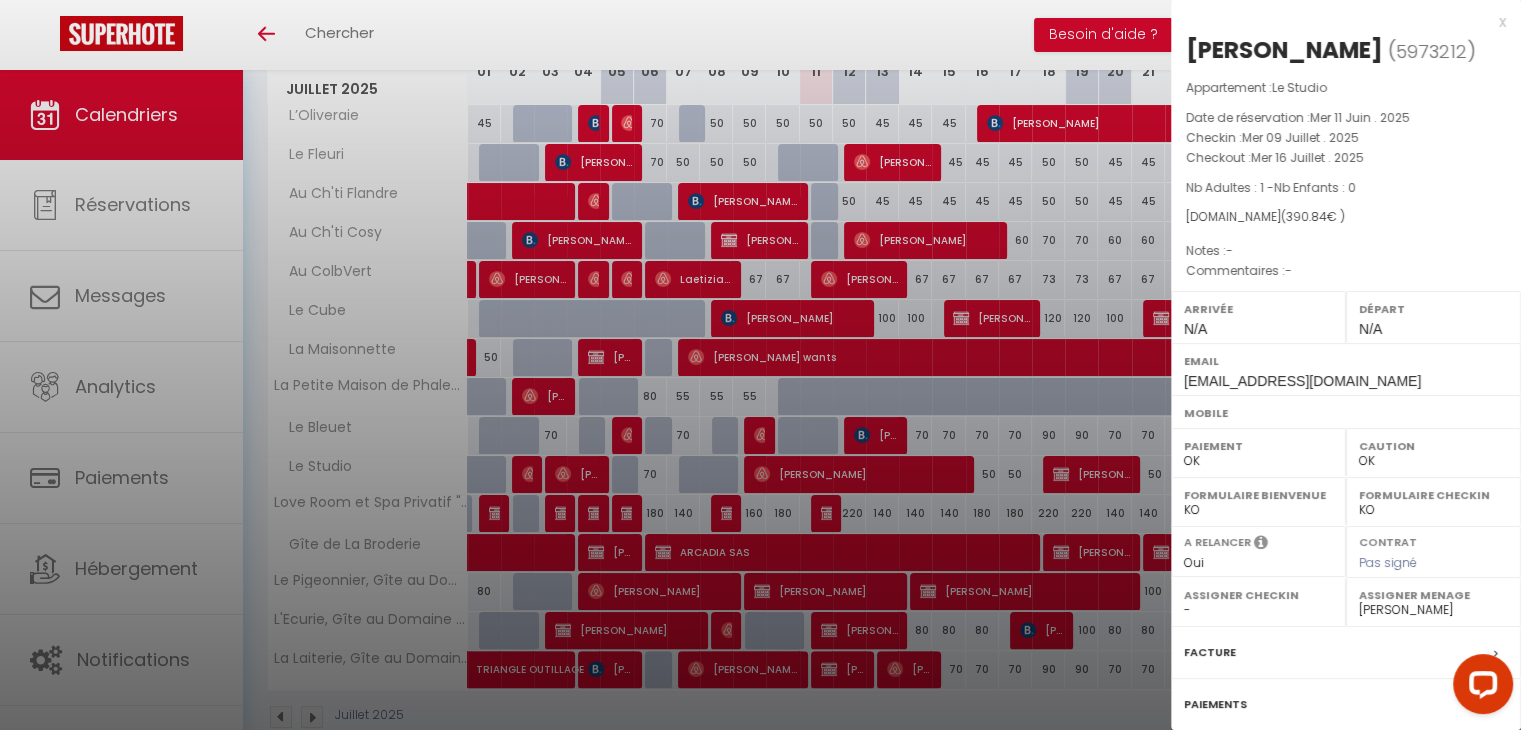 click at bounding box center (760, 365) 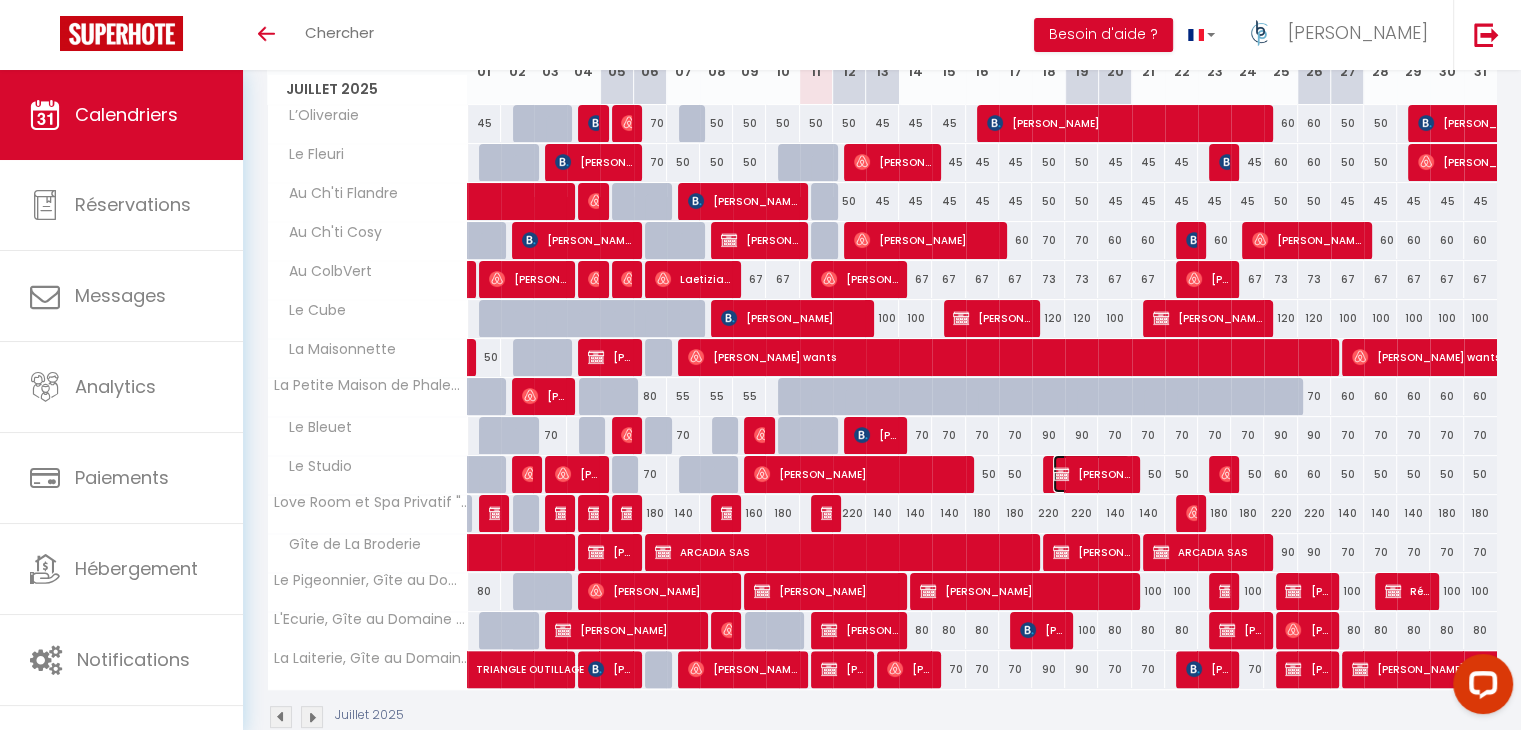 click on "[PERSON_NAME] "[PERSON_NAME]"" at bounding box center (1091, 474) 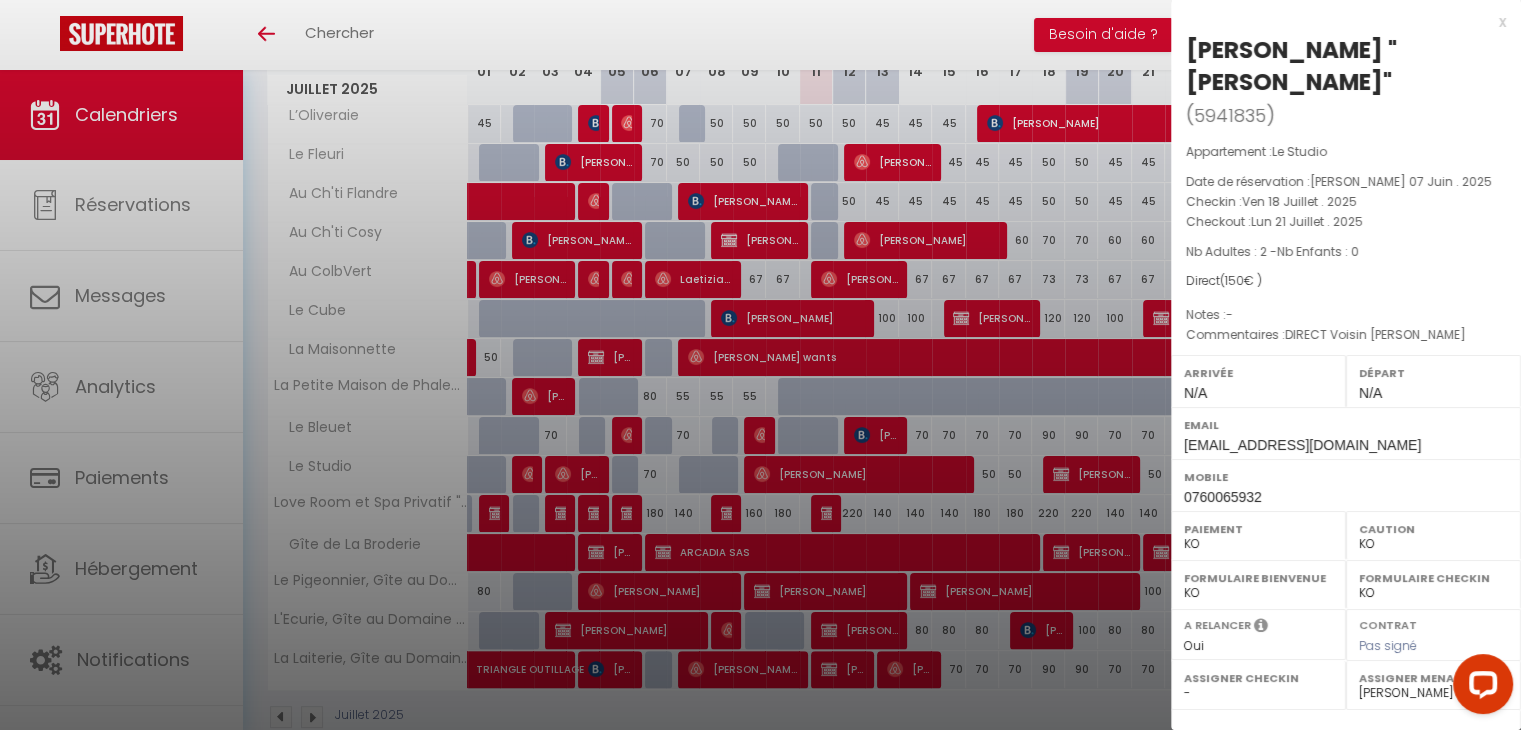 click at bounding box center (760, 365) 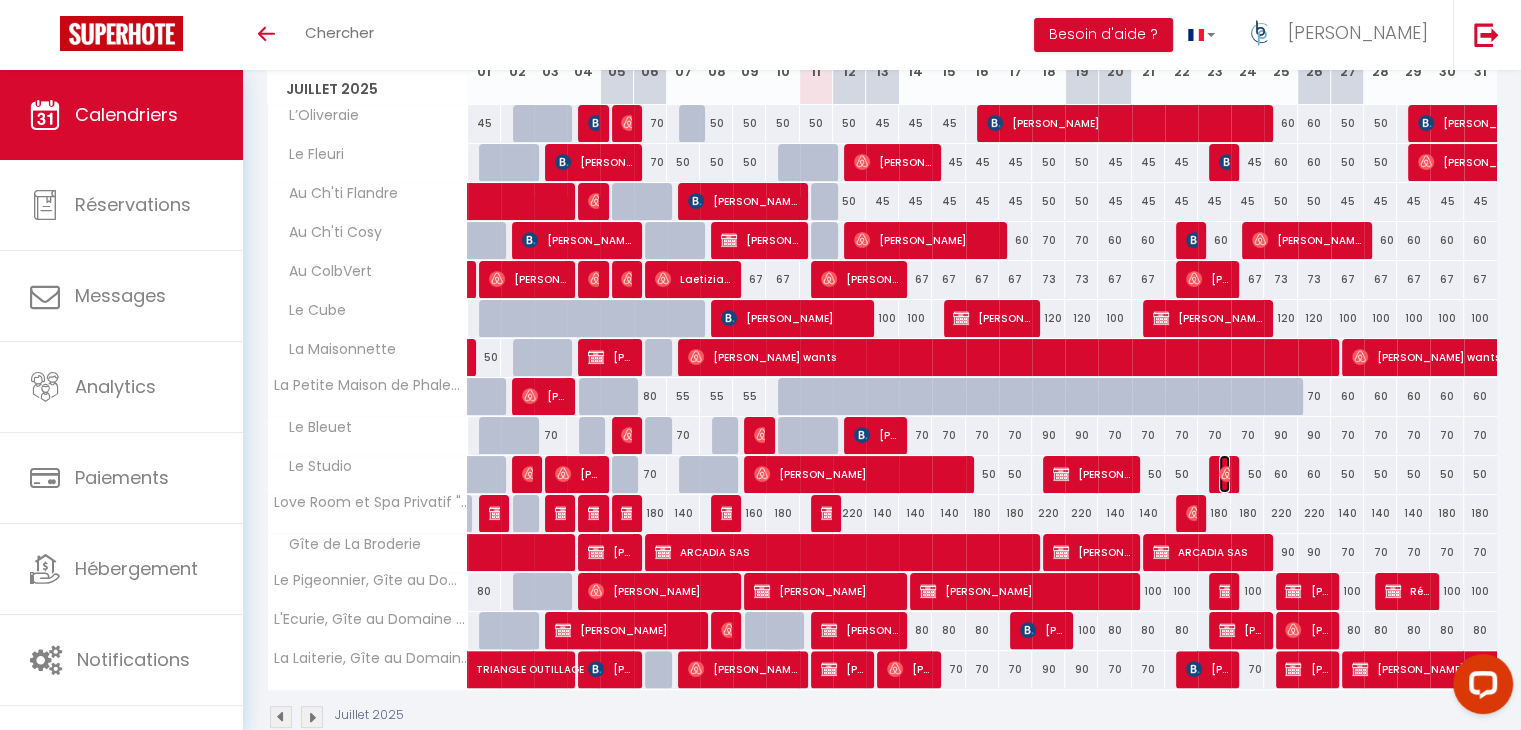 click at bounding box center [1227, 474] 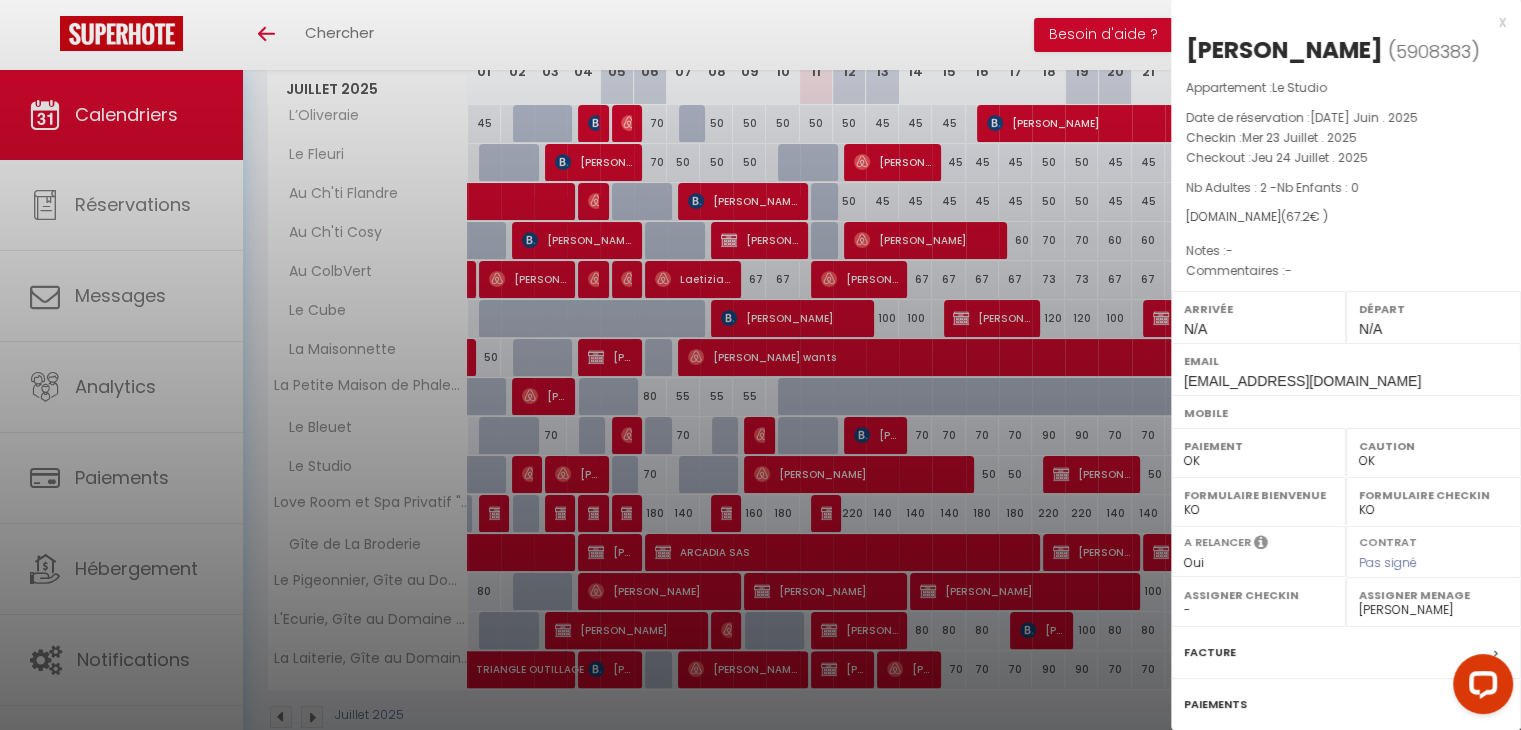 click at bounding box center (760, 365) 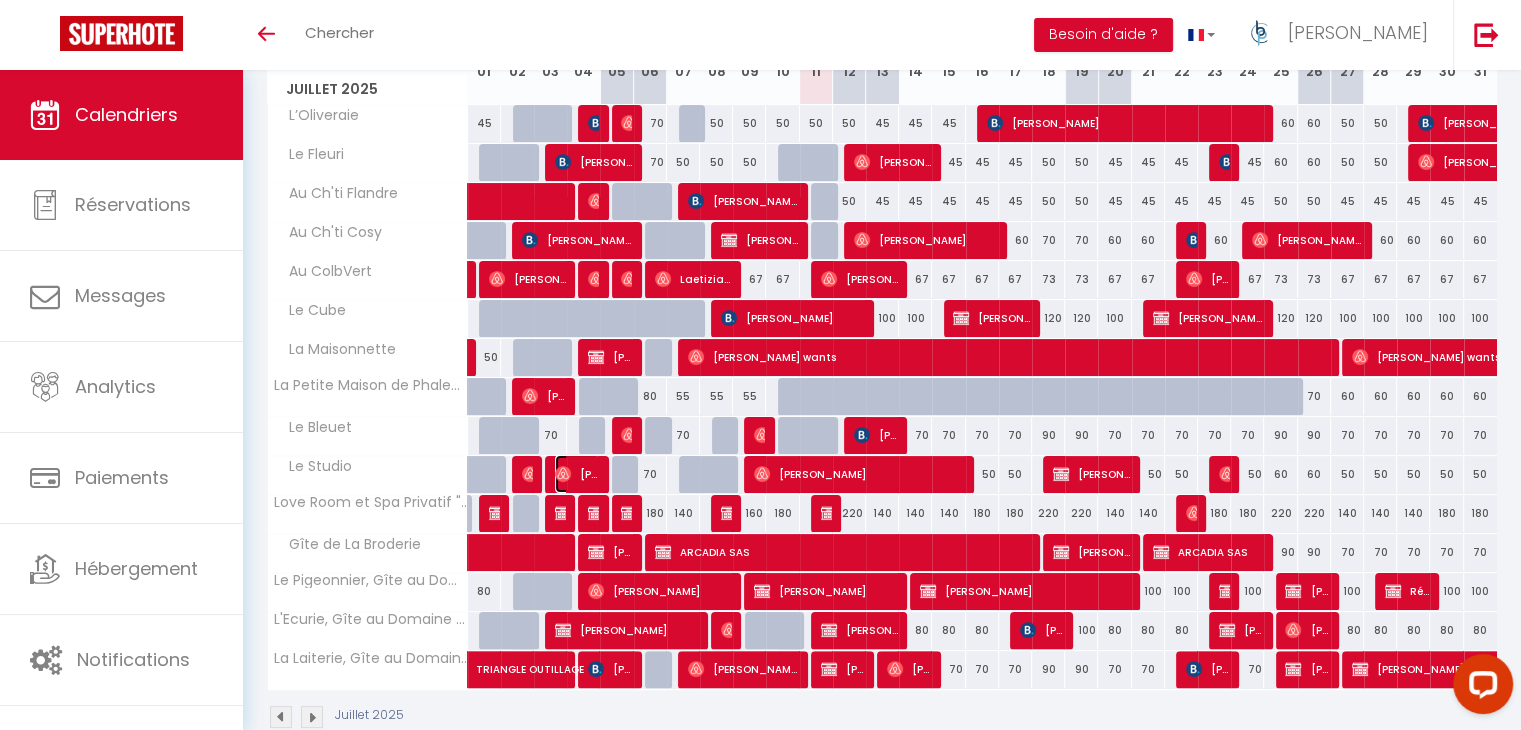 click on "[PERSON_NAME]" at bounding box center (577, 474) 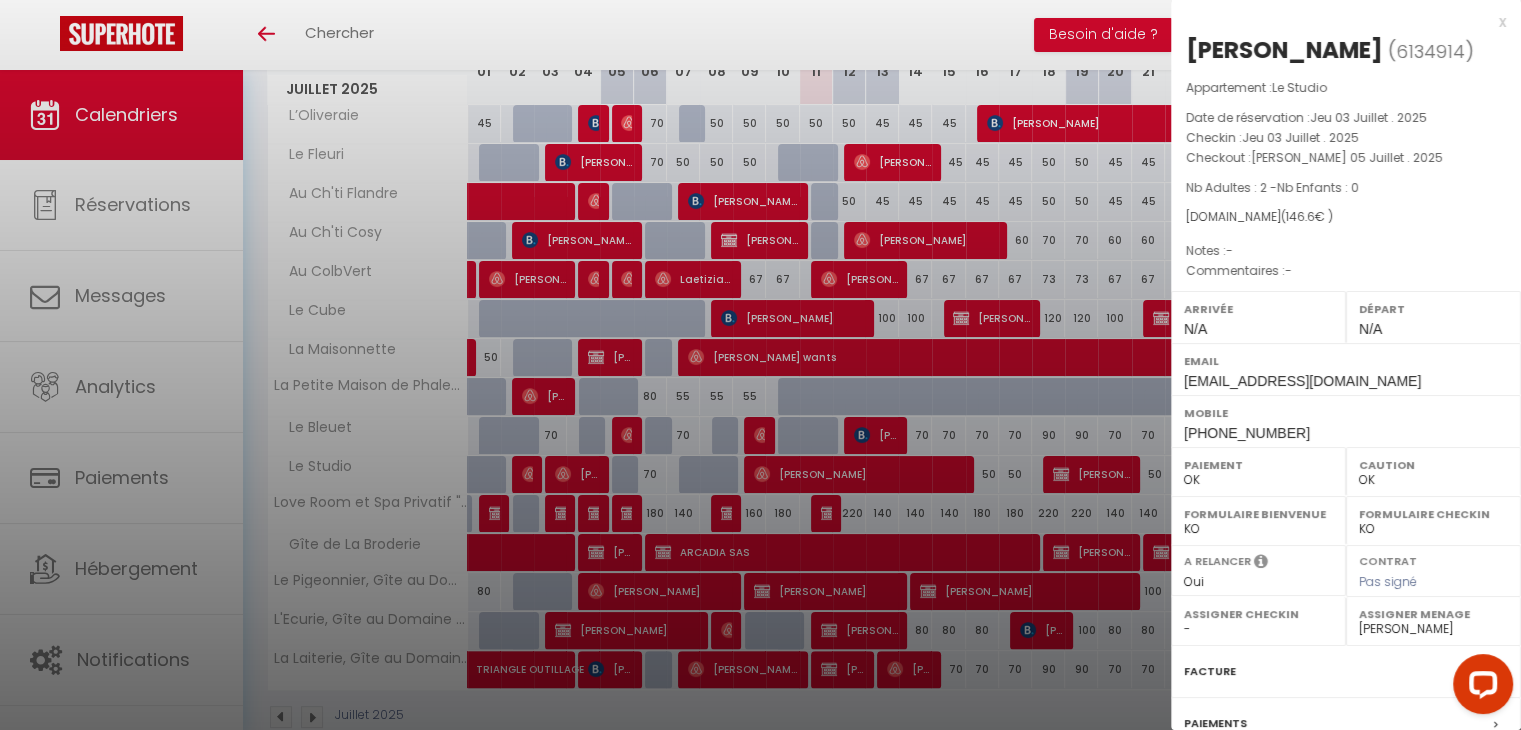 click at bounding box center [760, 365] 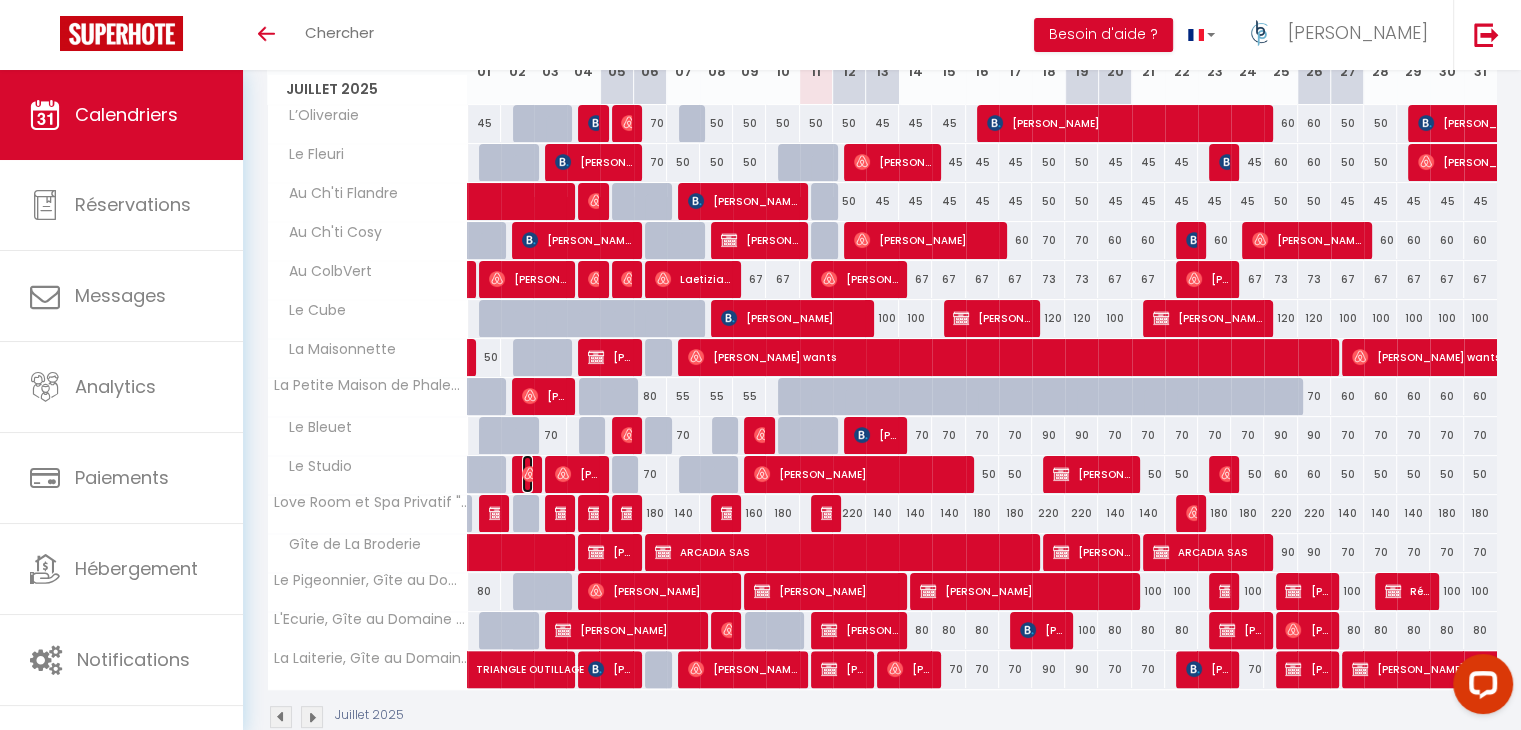 click at bounding box center (530, 474) 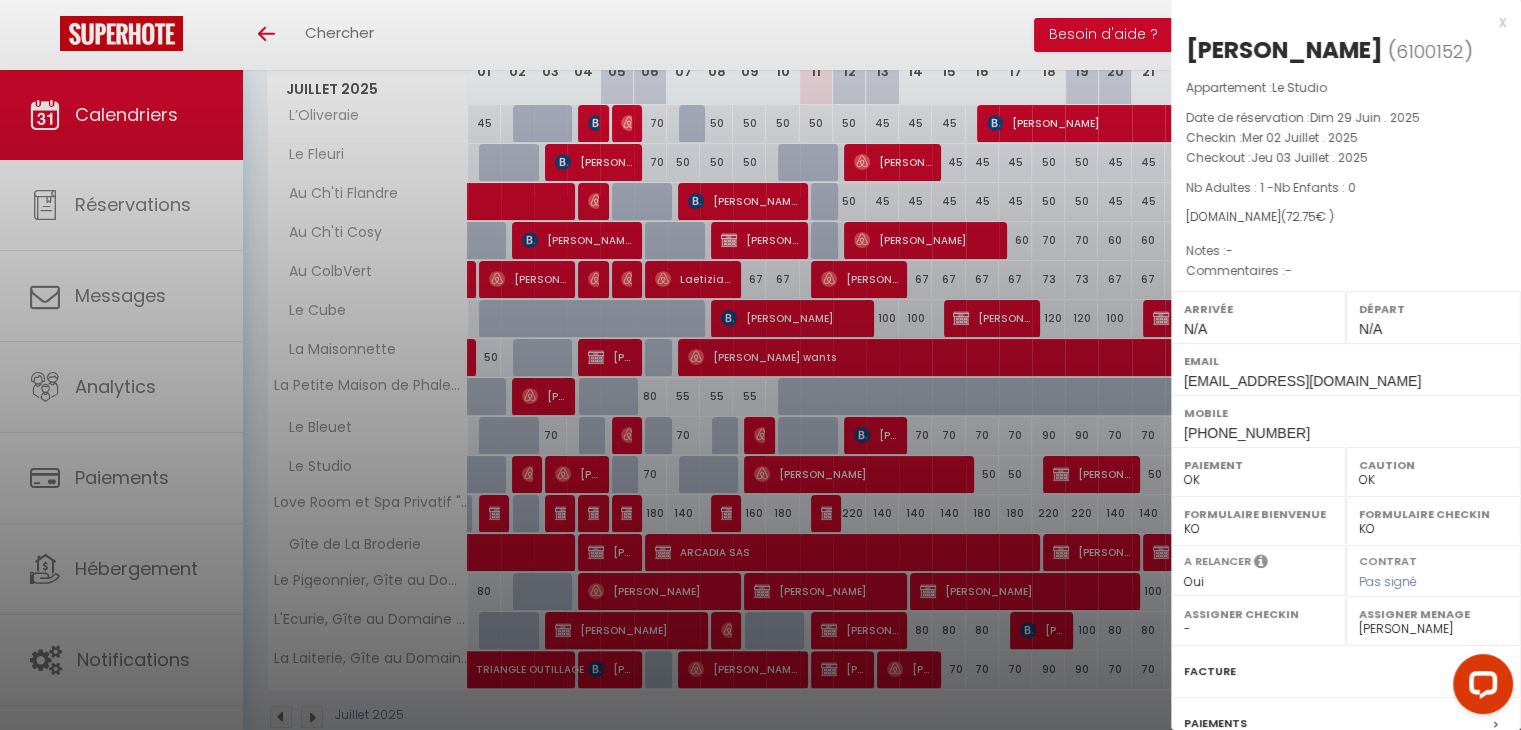 click at bounding box center [760, 365] 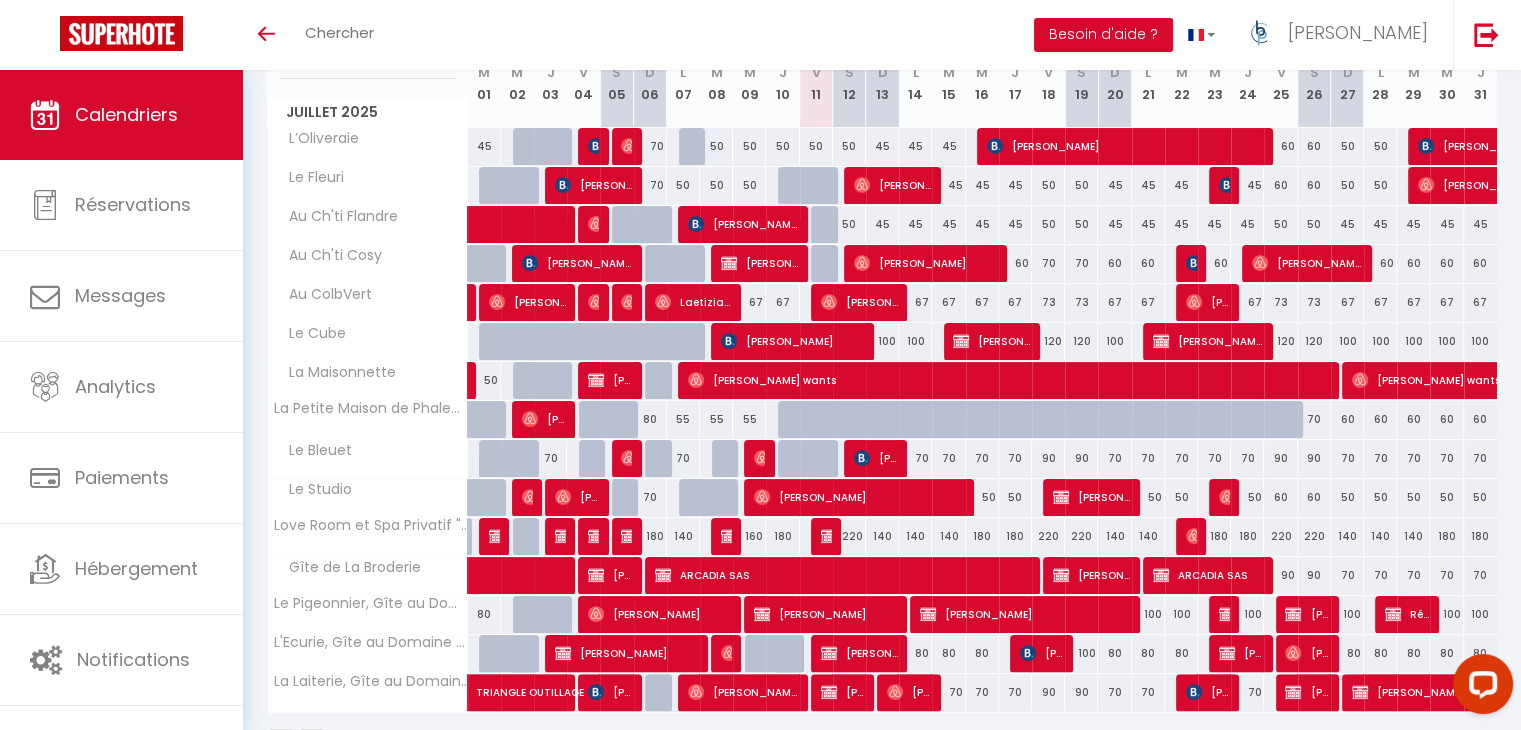 scroll, scrollTop: 351, scrollLeft: 0, axis: vertical 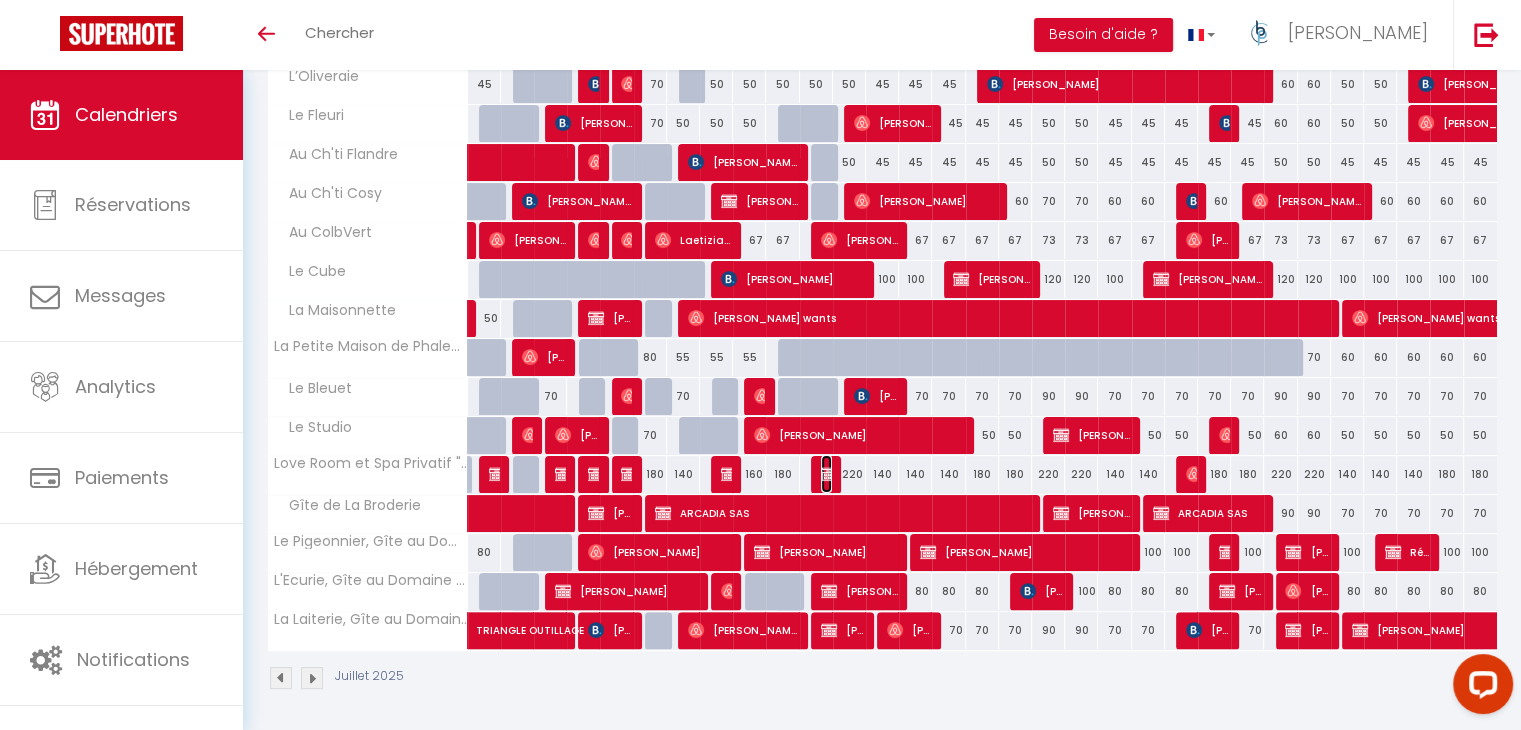 click at bounding box center (829, 474) 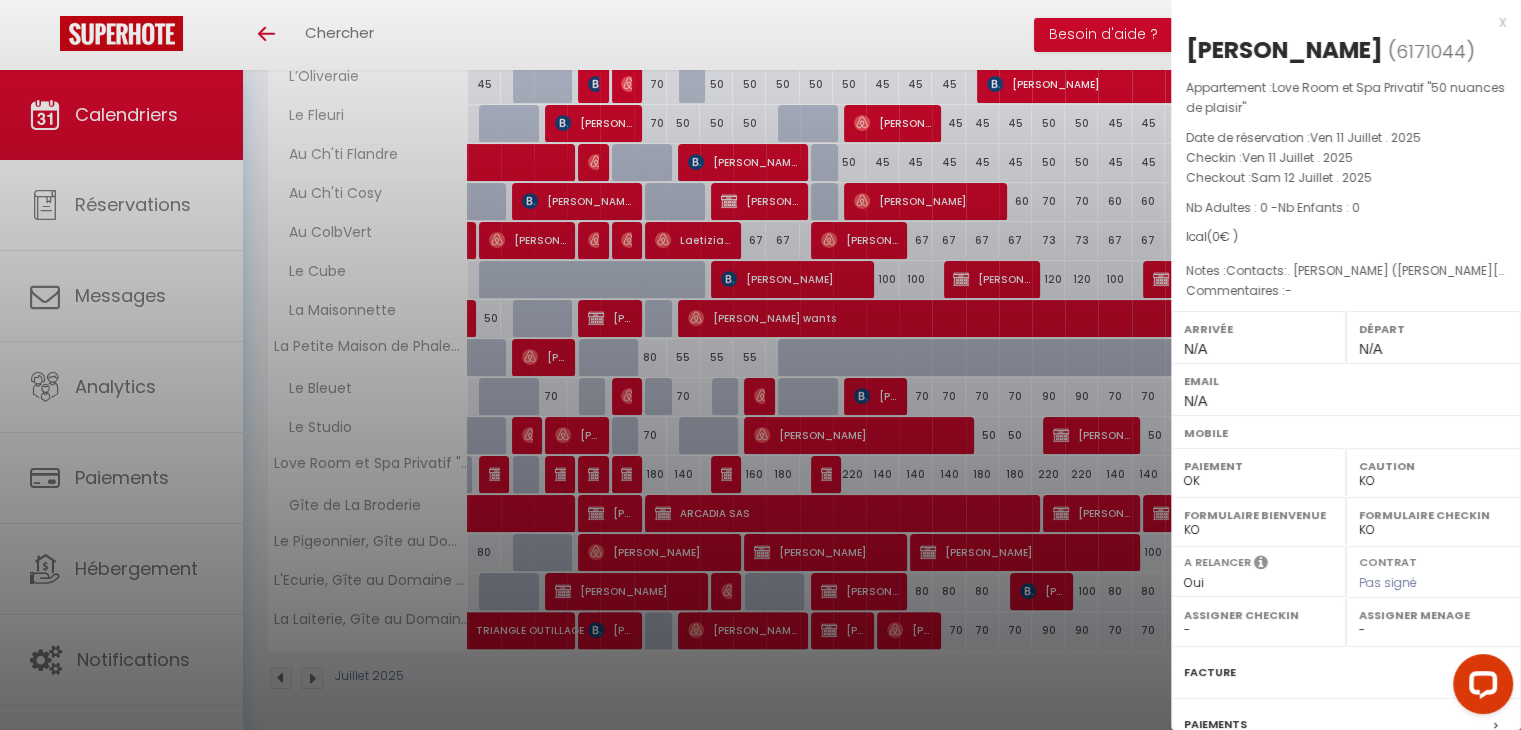 click at bounding box center (760, 365) 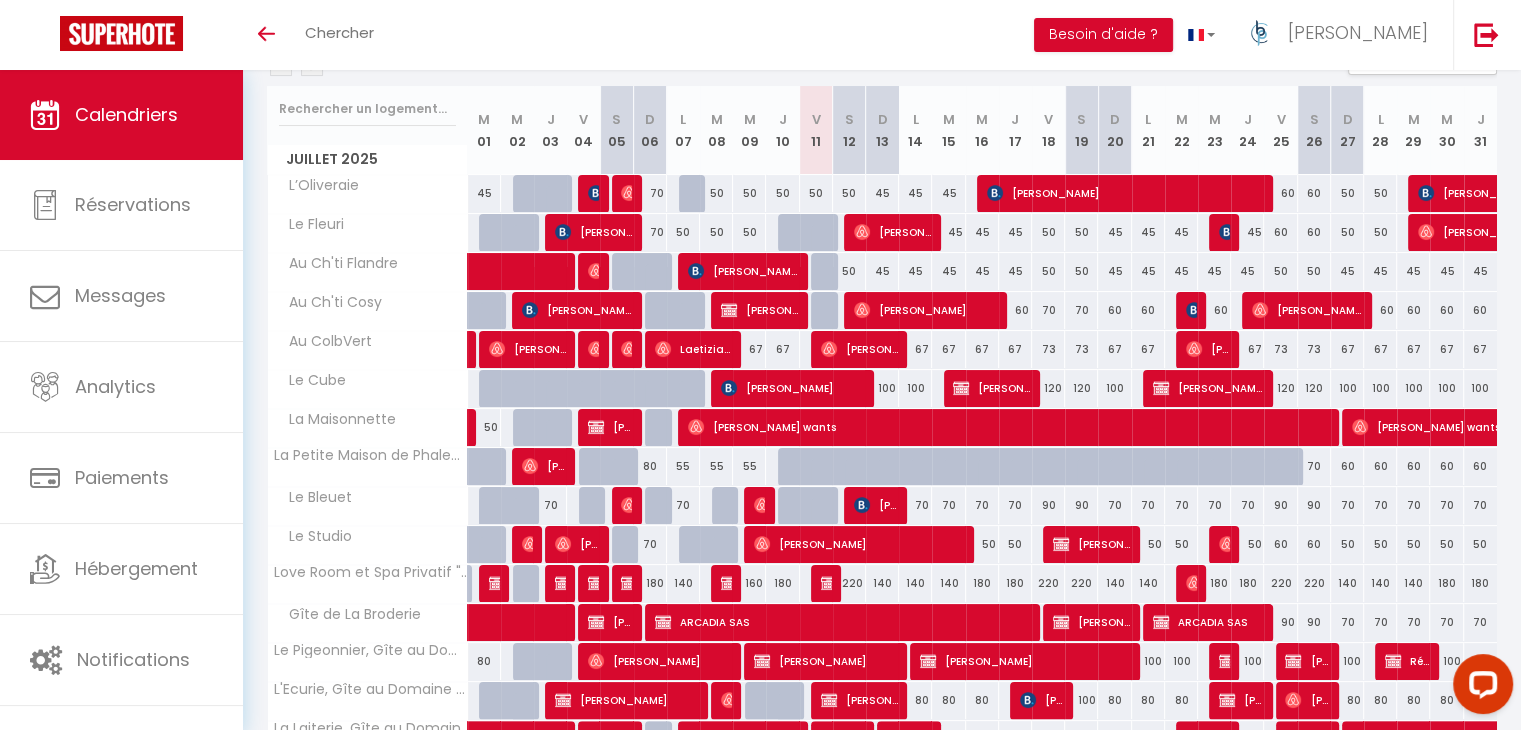 scroll, scrollTop: 260, scrollLeft: 0, axis: vertical 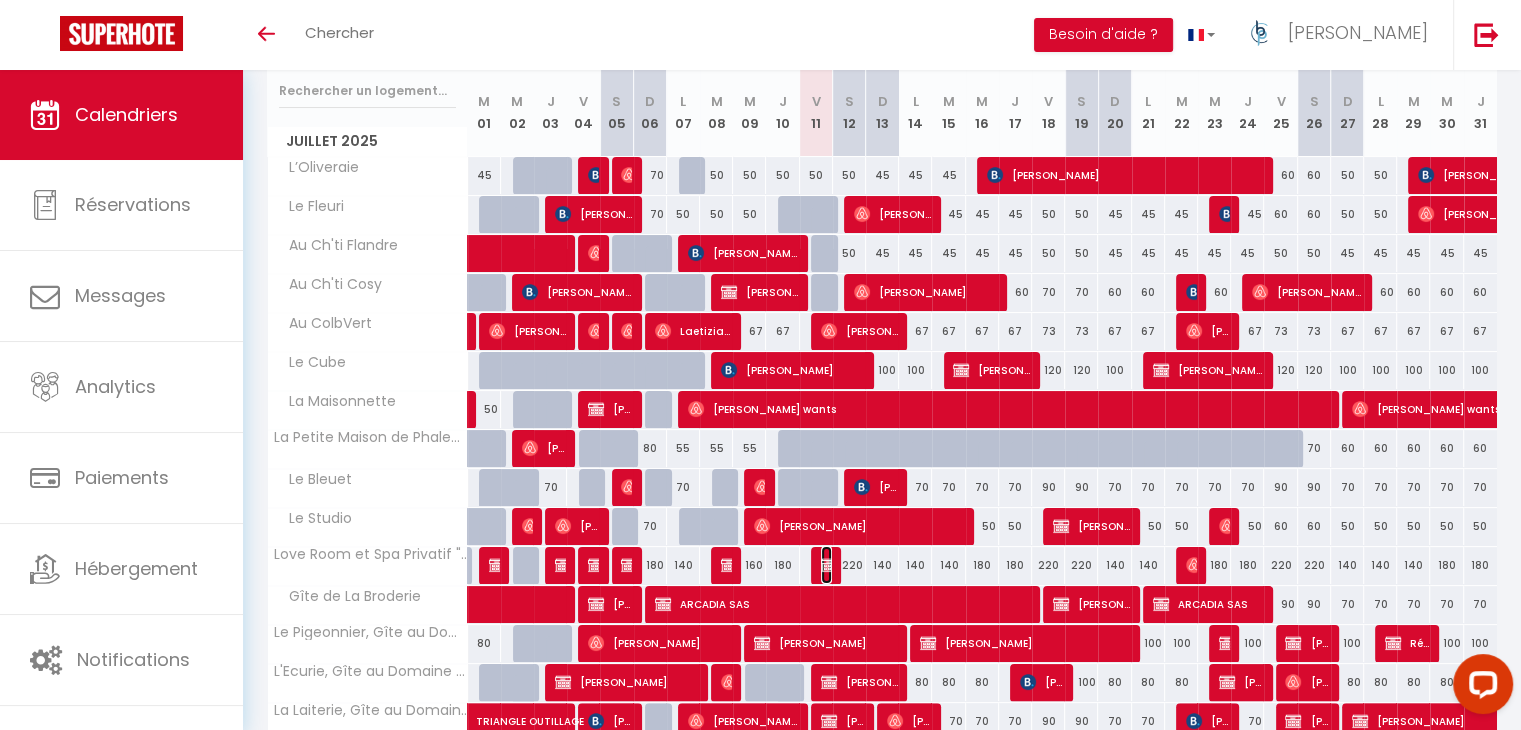 click at bounding box center [829, 565] 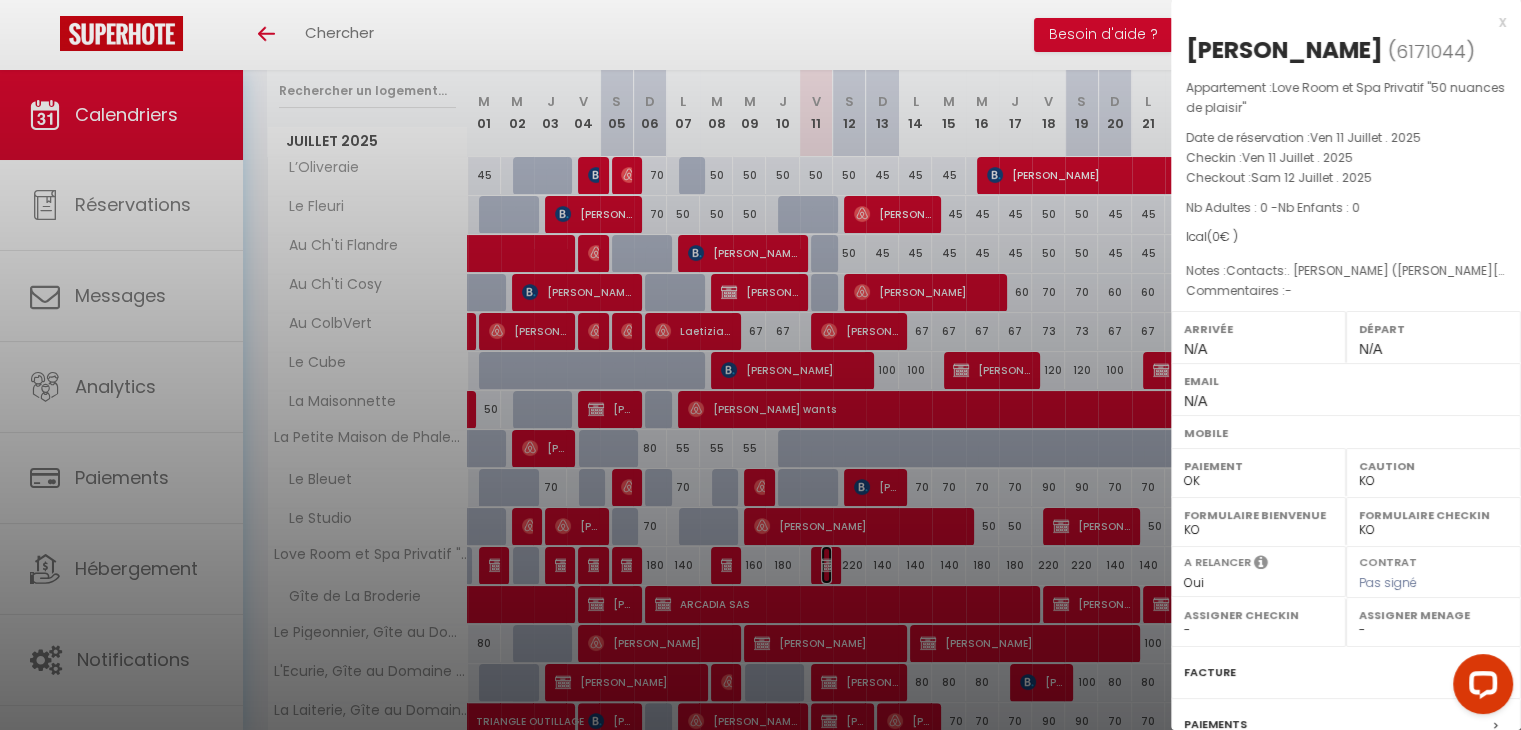scroll, scrollTop: 200, scrollLeft: 0, axis: vertical 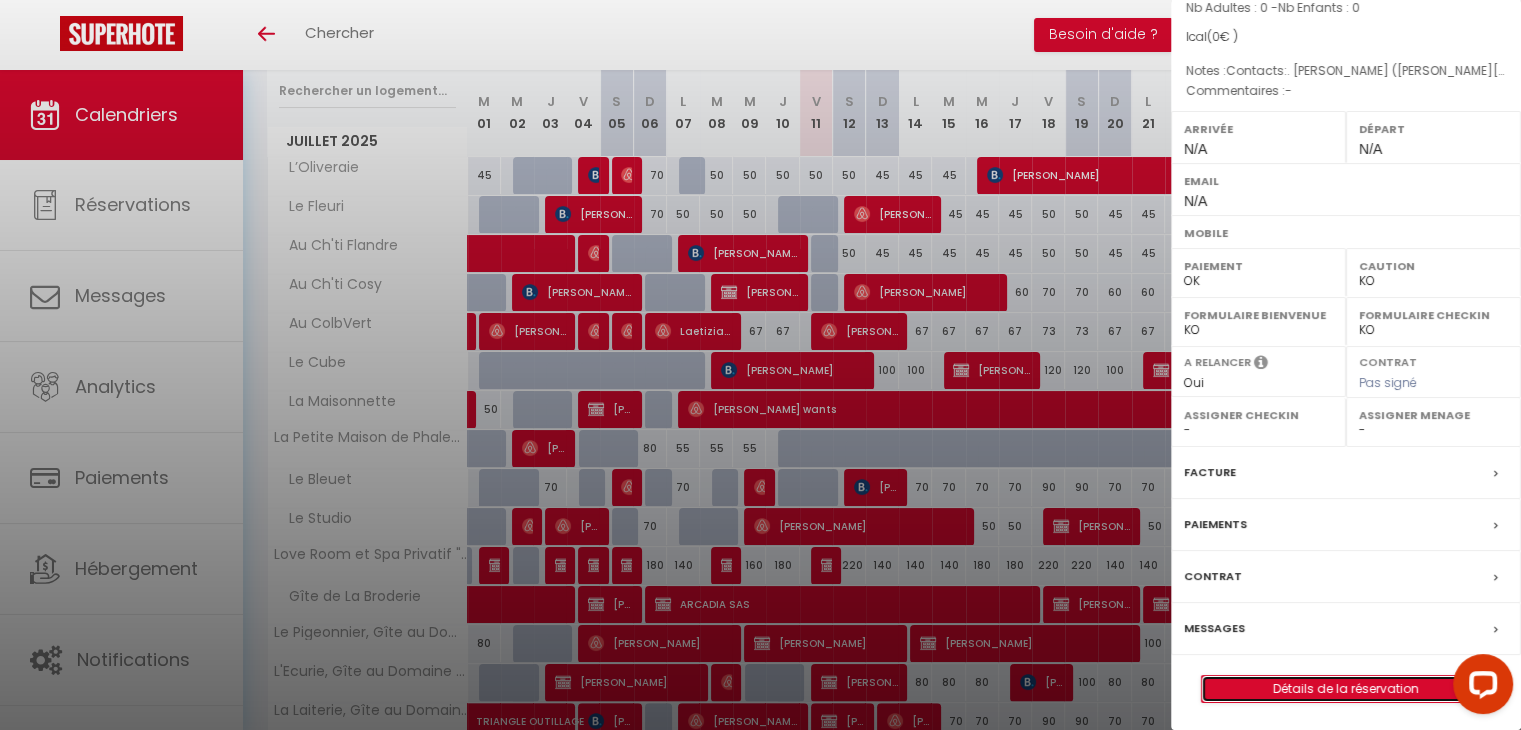 click on "Détails de la réservation" at bounding box center [1346, 689] 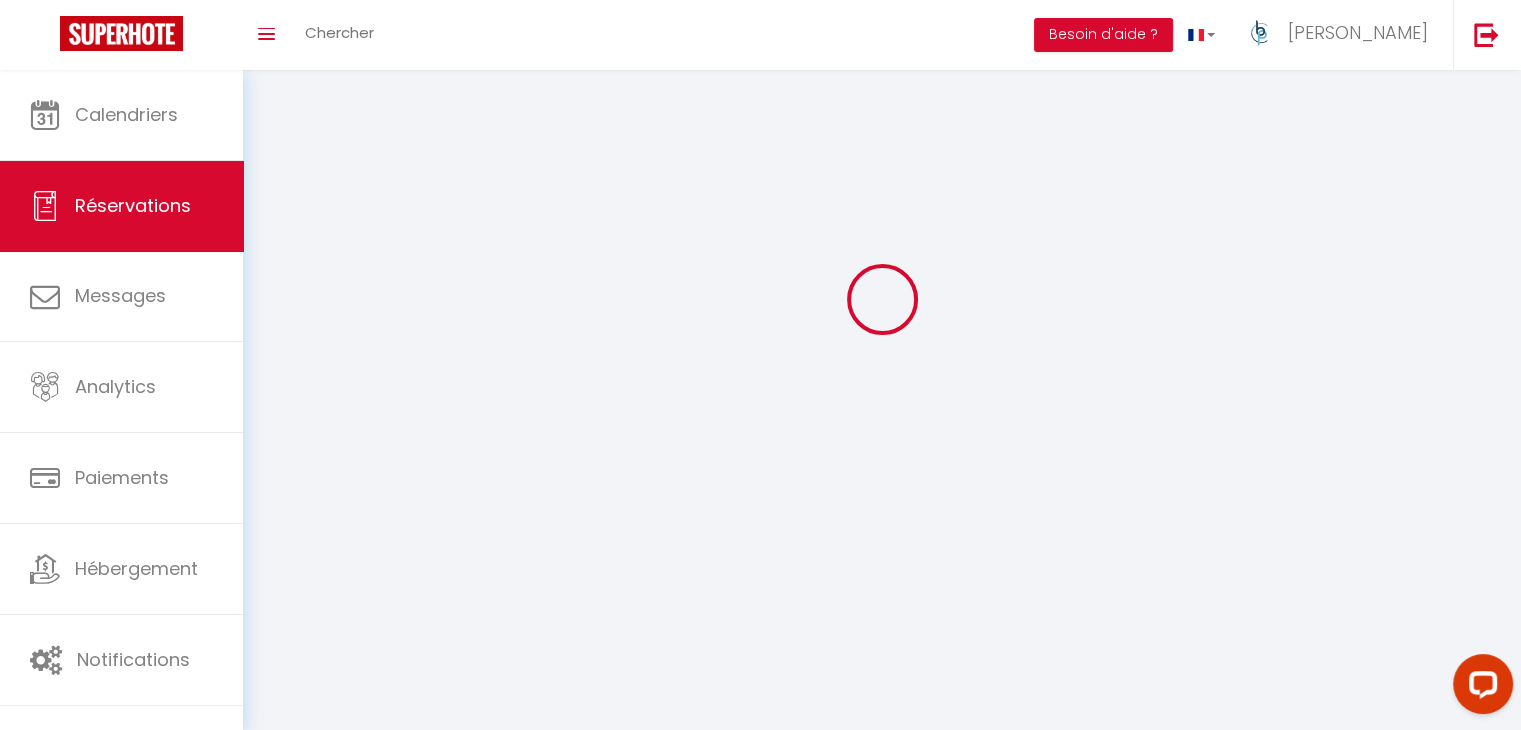 scroll, scrollTop: 0, scrollLeft: 0, axis: both 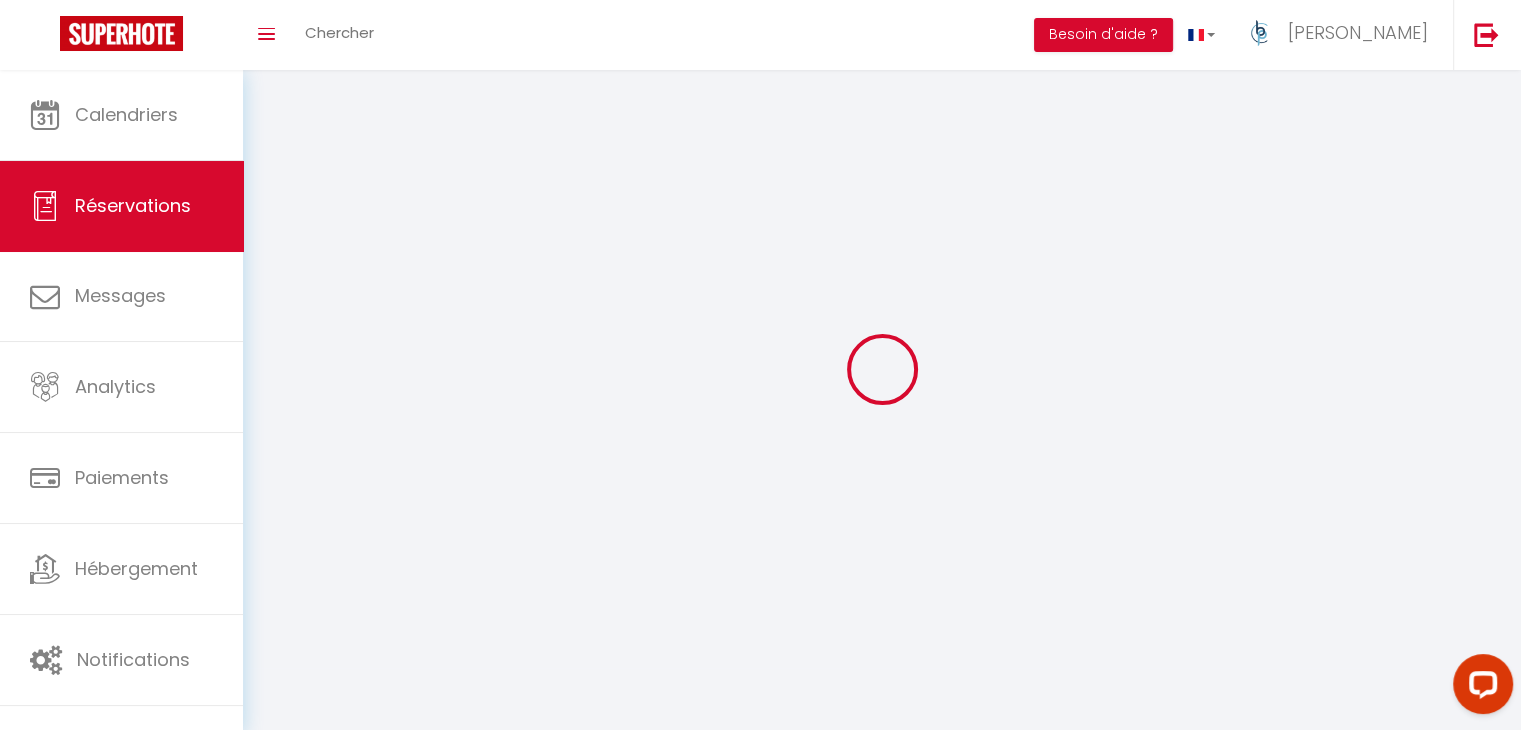 type on "[PERSON_NAME]" 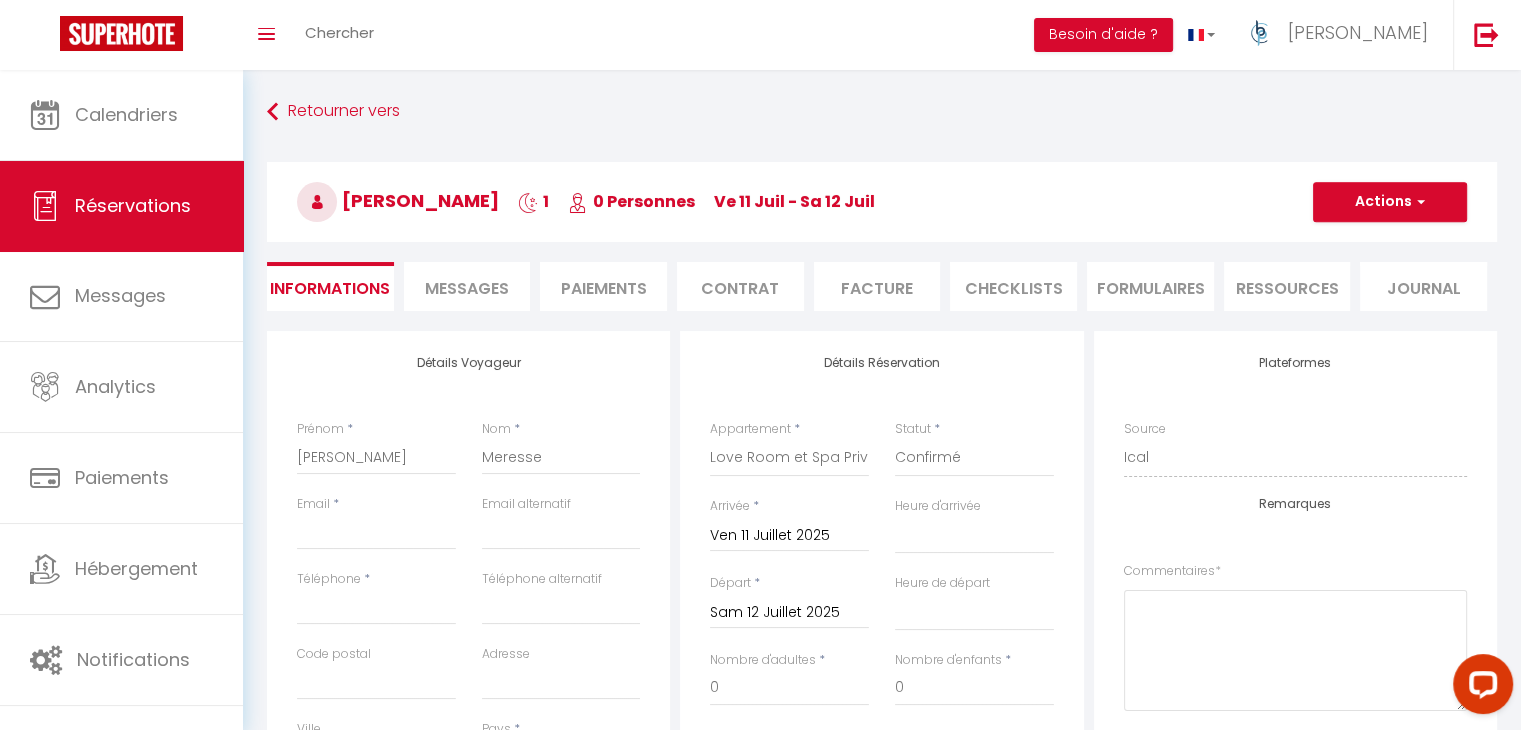 select 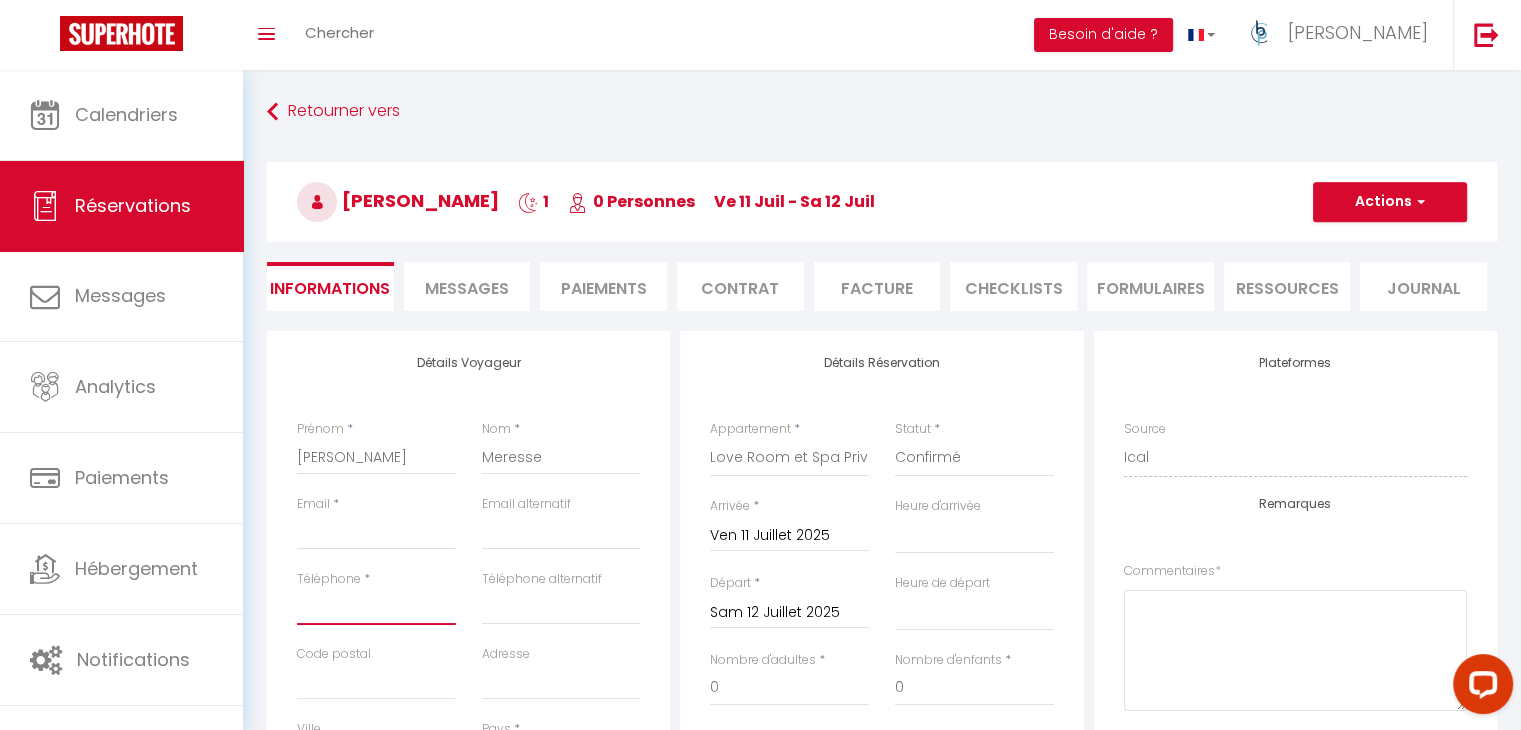 click on "Téléphone" at bounding box center (376, 607) 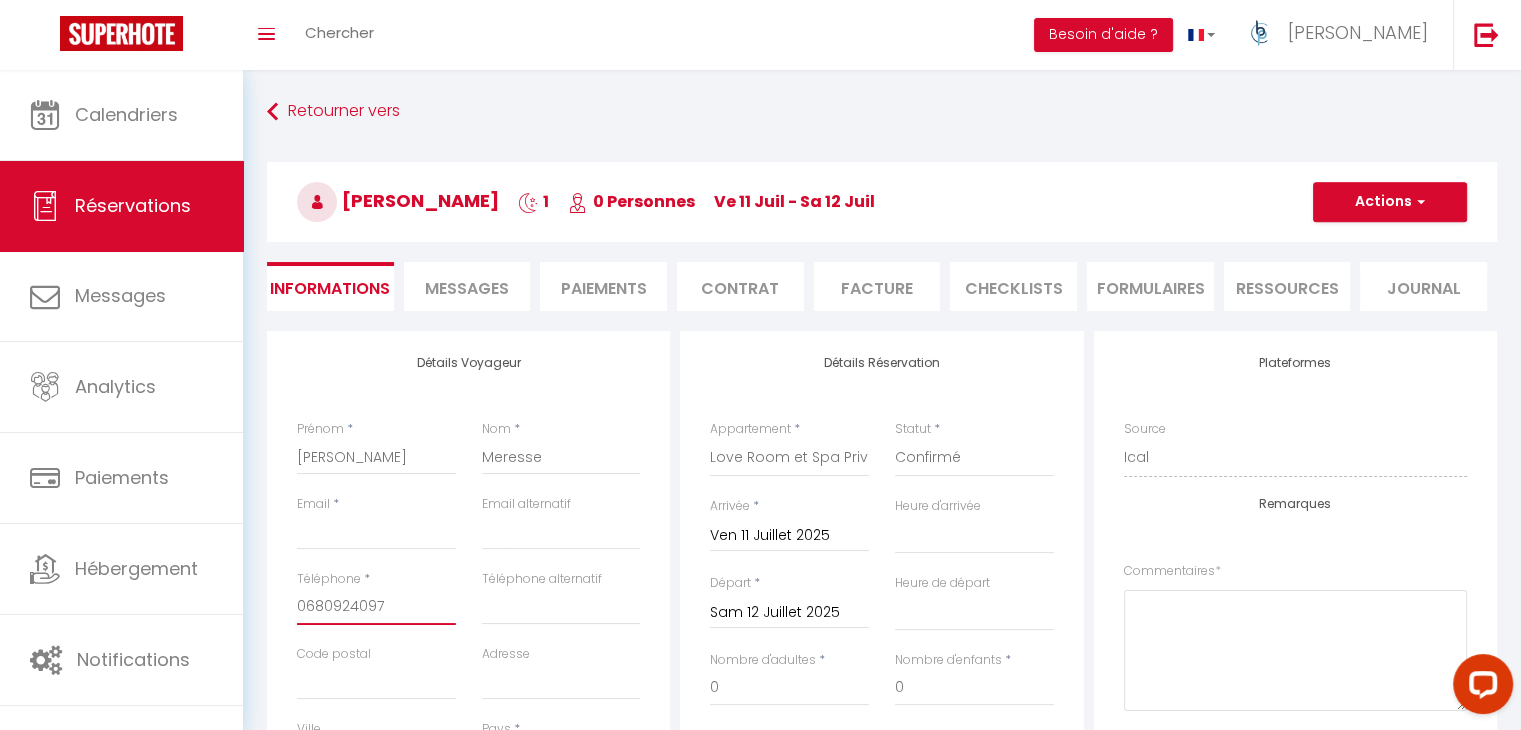 select 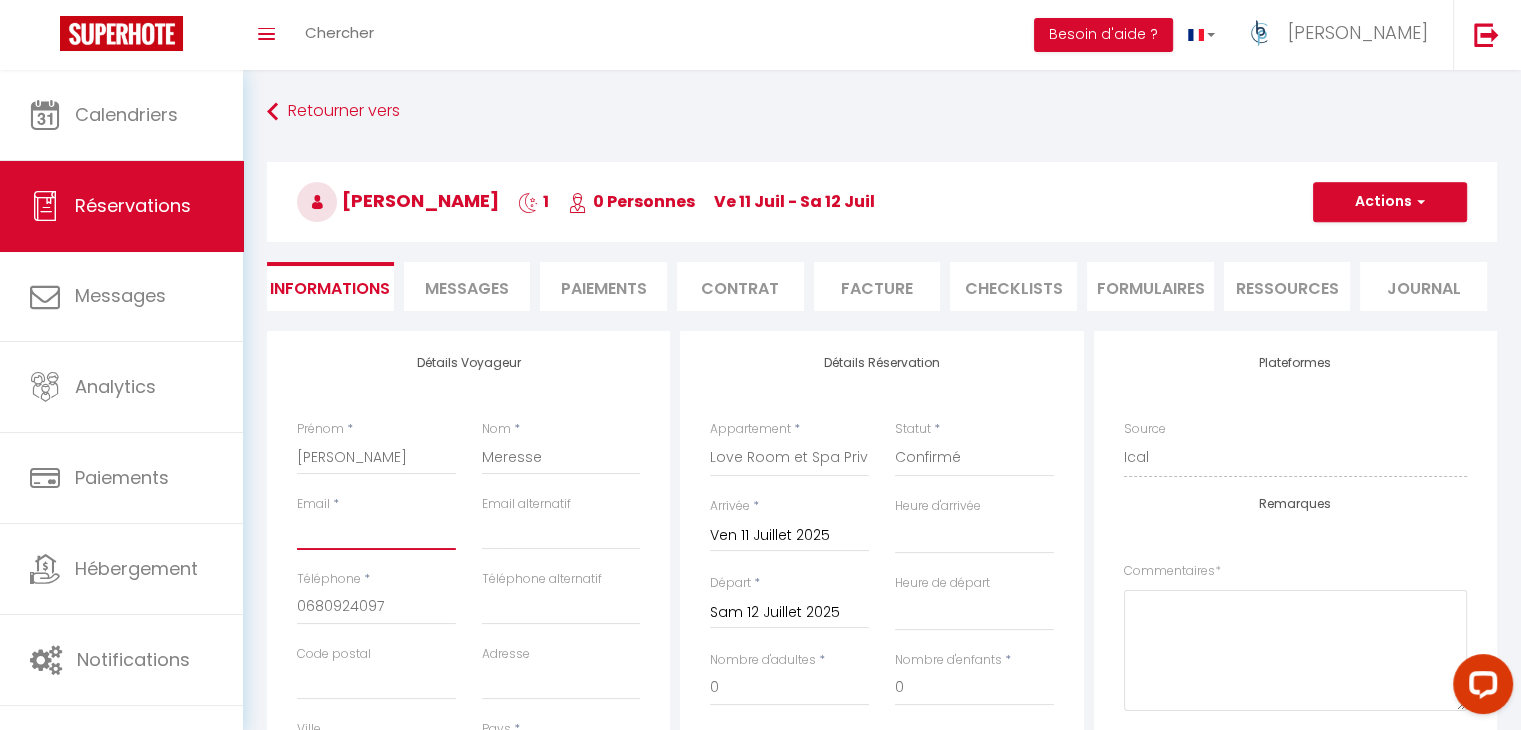click on "Email client" at bounding box center (376, 532) 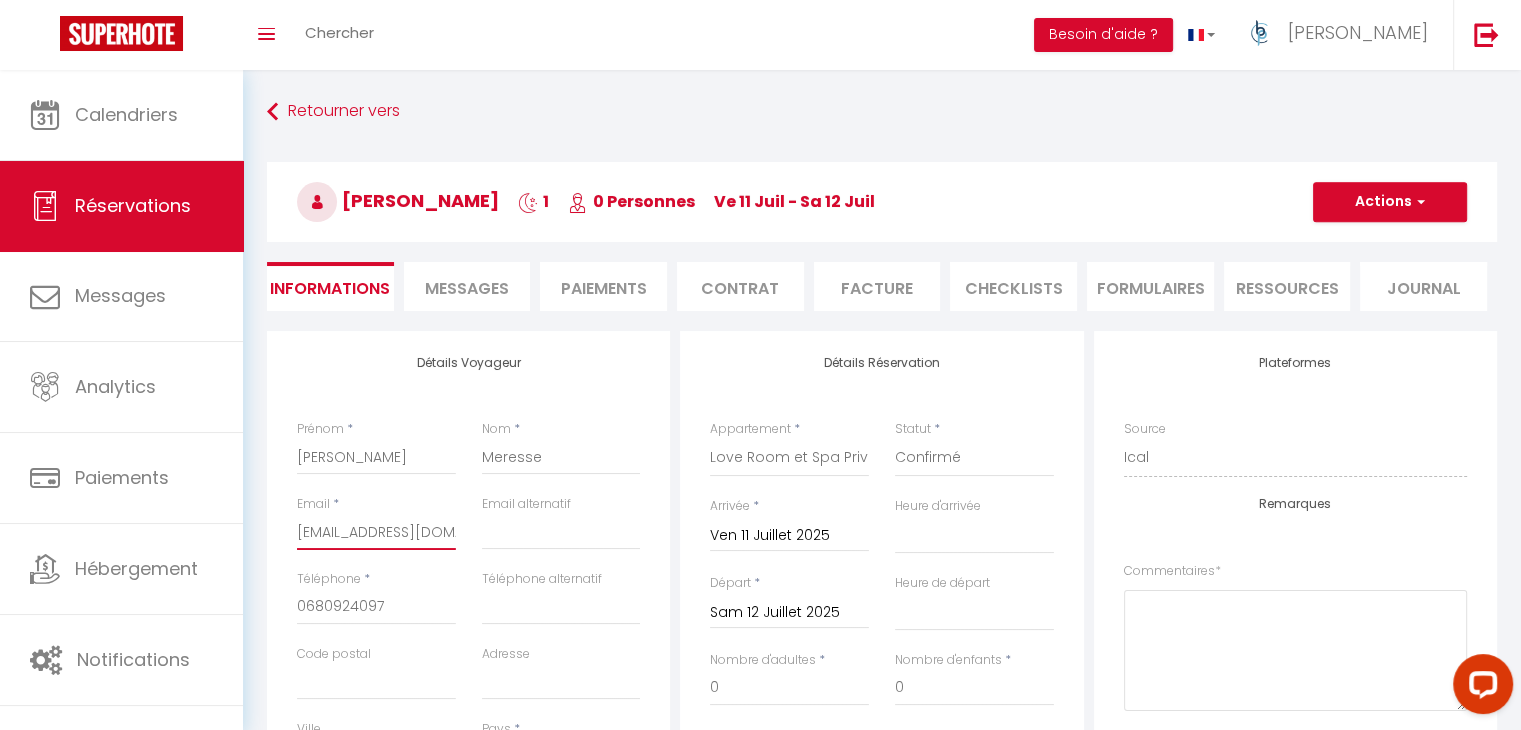 select 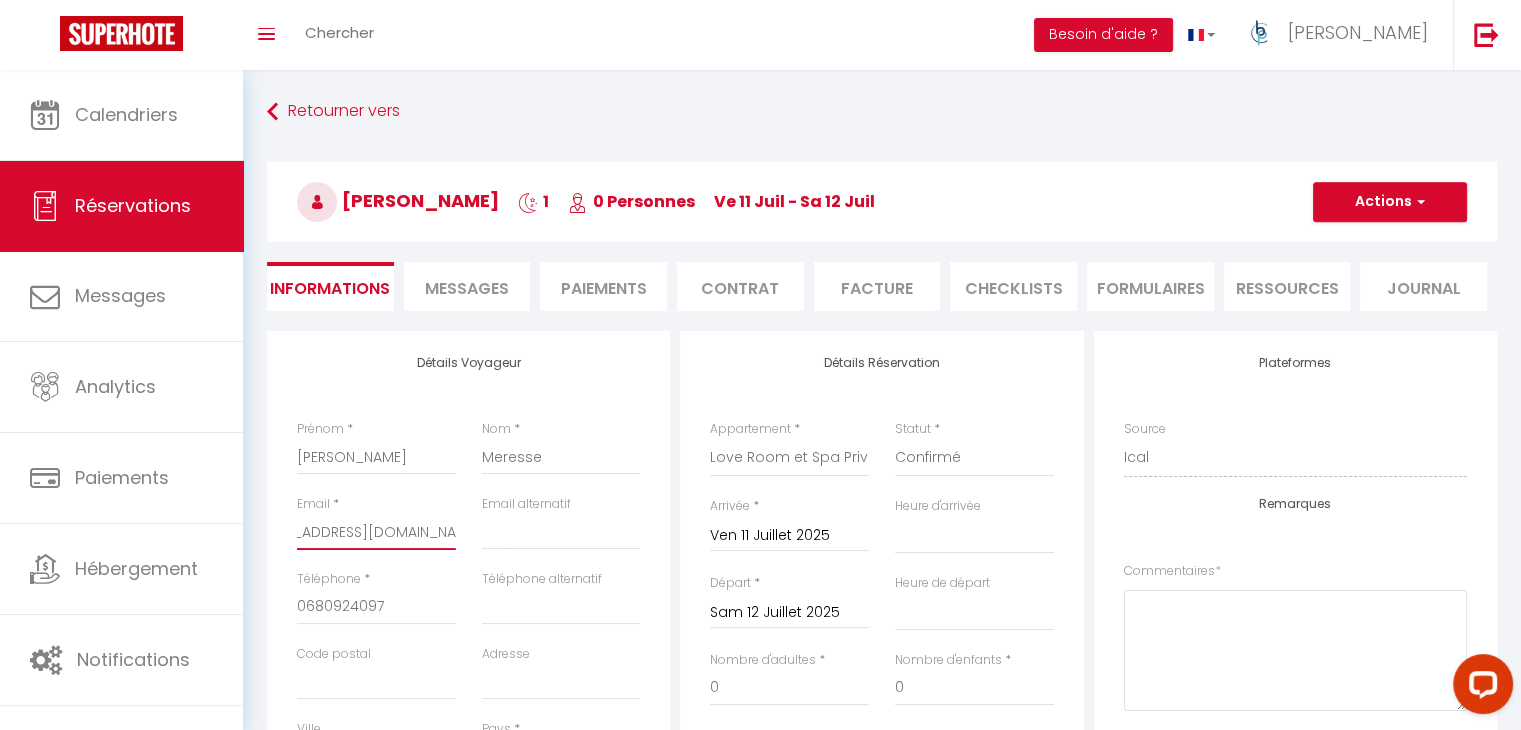 type on "[EMAIL_ADDRESS][DOMAIN_NAME]" 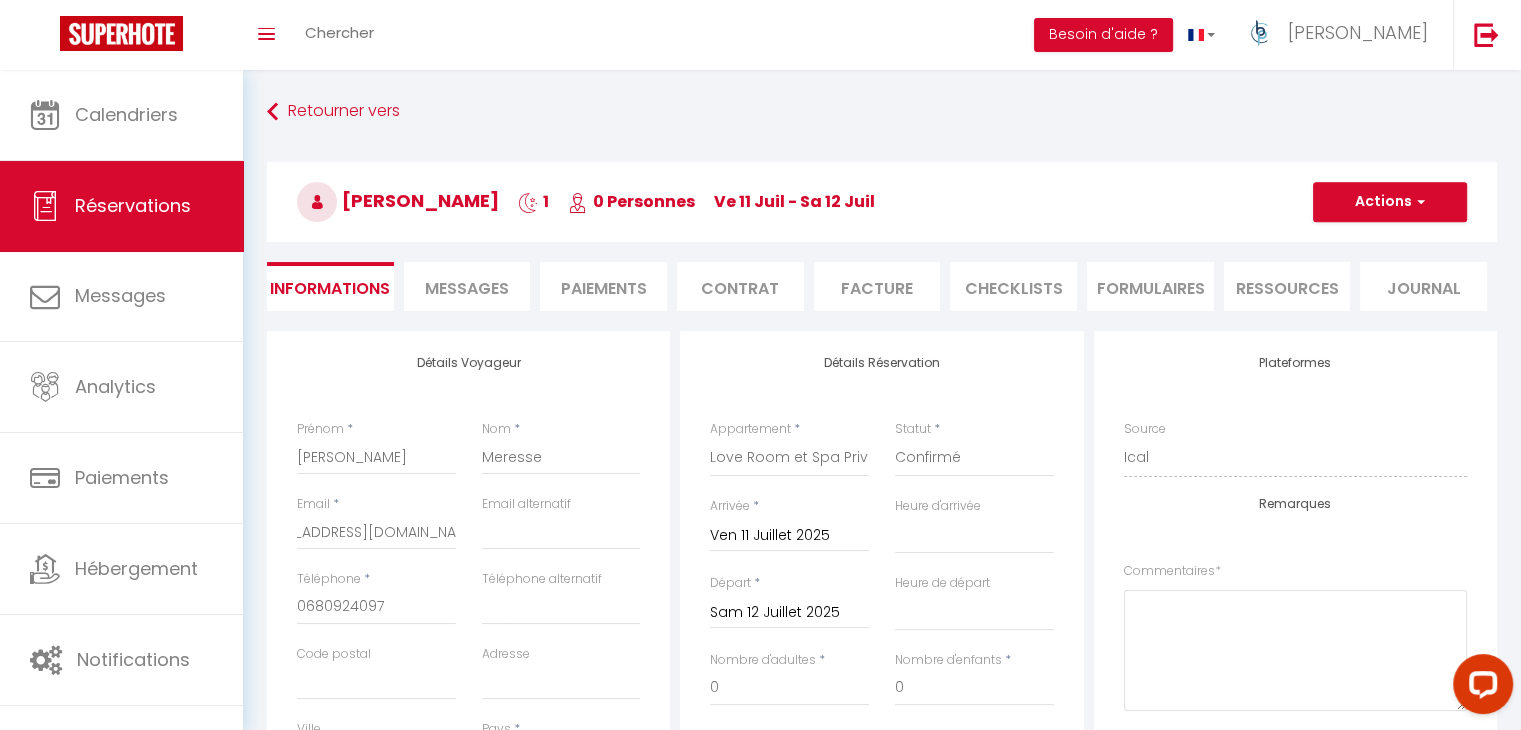 click on "Retourner vers    [PERSON_NAME]   1    0 Personnes
ve 11 Juil - sa 12 Juil
Actions
Enregistrer   Dupliquer   Supprimer
Actions
Enregistrer   Aperçu et éditer   Envoyer la facture   Copier le lien
Actions
Voir le contrat   Envoyer le contrat   Copier le lien
Actions
Encaisser un paiement     Encaisser une caution     Créer nouveau [PERSON_NAME]     Créer nouveau lien caution     Envoyer un paiement global
Actions
Informations   Messages     Paiements   Contrat   Facture   CHECKLISTS   FORMULAIRES   Ressources   Journal" at bounding box center (882, 212) 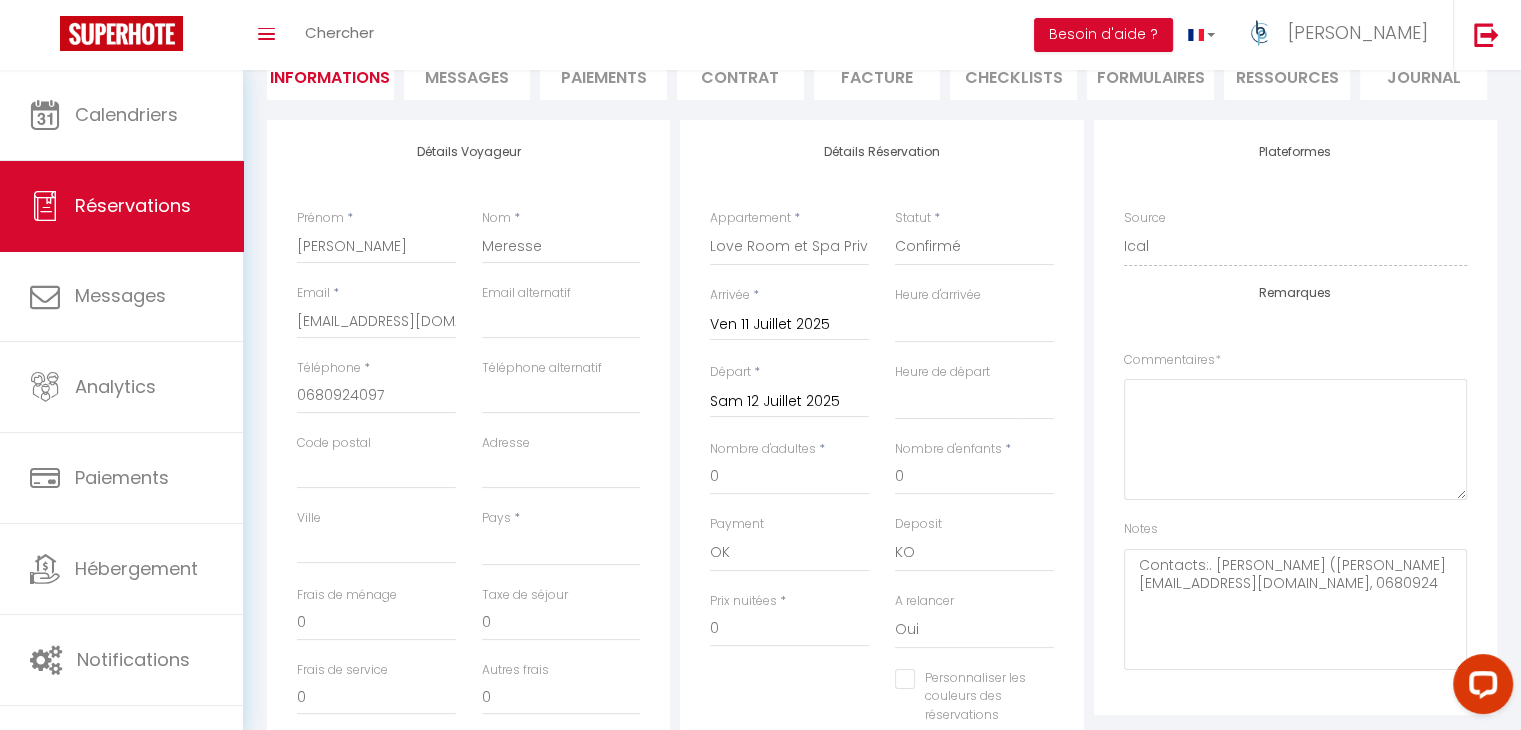 scroll, scrollTop: 230, scrollLeft: 0, axis: vertical 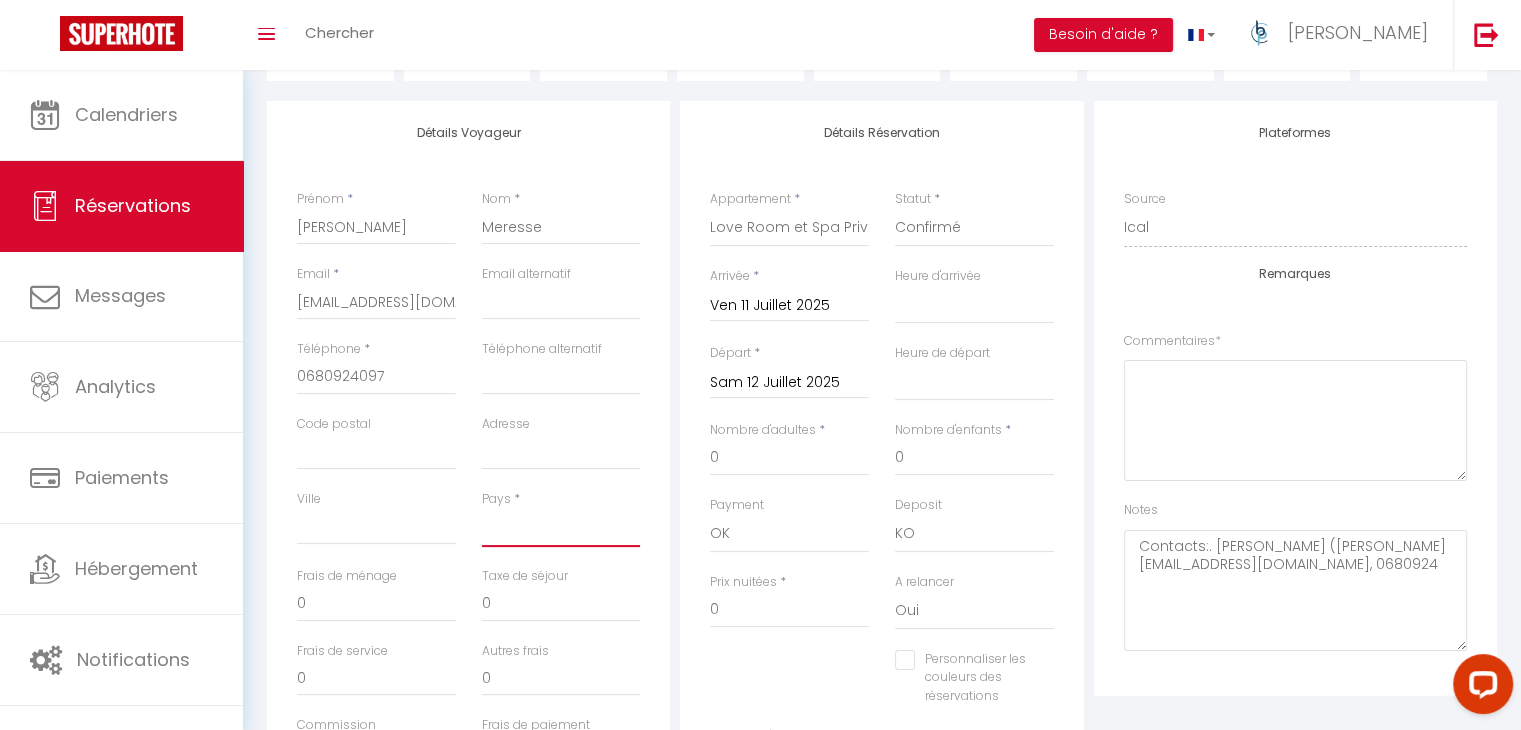 click on "[GEOGRAPHIC_DATA]
[GEOGRAPHIC_DATA]
[GEOGRAPHIC_DATA]
[GEOGRAPHIC_DATA]
[GEOGRAPHIC_DATA]
[US_STATE]
[GEOGRAPHIC_DATA]
[GEOGRAPHIC_DATA]
[GEOGRAPHIC_DATA]
[GEOGRAPHIC_DATA]
[GEOGRAPHIC_DATA]
[GEOGRAPHIC_DATA]
[GEOGRAPHIC_DATA]
[GEOGRAPHIC_DATA]
[GEOGRAPHIC_DATA]
[GEOGRAPHIC_DATA]
[GEOGRAPHIC_DATA]
[GEOGRAPHIC_DATA]
[GEOGRAPHIC_DATA]
[GEOGRAPHIC_DATA]
[GEOGRAPHIC_DATA]
[GEOGRAPHIC_DATA]
[GEOGRAPHIC_DATA]
[GEOGRAPHIC_DATA]" at bounding box center (561, 528) 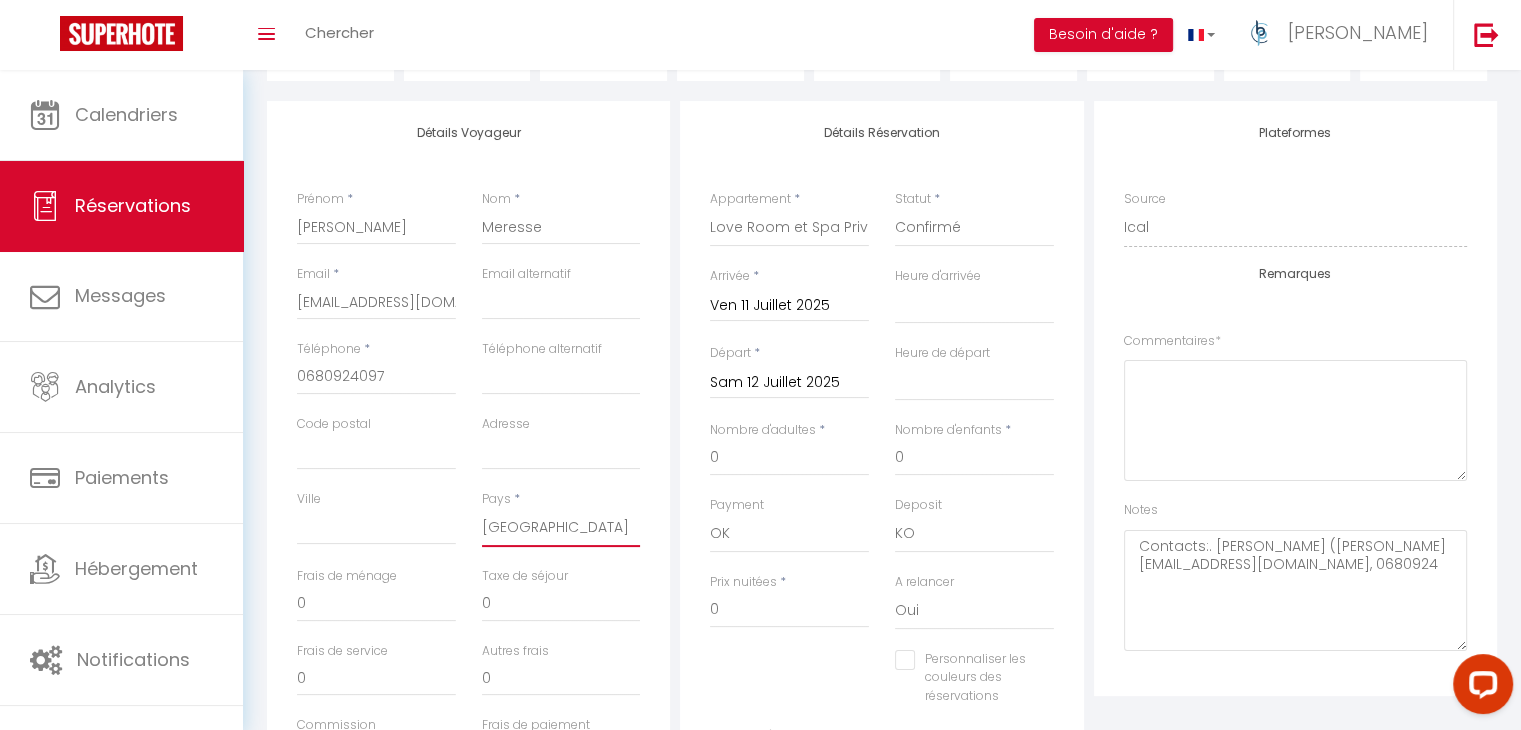 click on "[GEOGRAPHIC_DATA]
[GEOGRAPHIC_DATA]
[GEOGRAPHIC_DATA]
[GEOGRAPHIC_DATA]
[GEOGRAPHIC_DATA]
[US_STATE]
[GEOGRAPHIC_DATA]
[GEOGRAPHIC_DATA]
[GEOGRAPHIC_DATA]
[GEOGRAPHIC_DATA]
[GEOGRAPHIC_DATA]
[GEOGRAPHIC_DATA]
[GEOGRAPHIC_DATA]
[GEOGRAPHIC_DATA]
[GEOGRAPHIC_DATA]
[GEOGRAPHIC_DATA]
[GEOGRAPHIC_DATA]
[GEOGRAPHIC_DATA]
[GEOGRAPHIC_DATA]
[GEOGRAPHIC_DATA]
[GEOGRAPHIC_DATA]
[GEOGRAPHIC_DATA]
[GEOGRAPHIC_DATA]
[GEOGRAPHIC_DATA]" at bounding box center [561, 528] 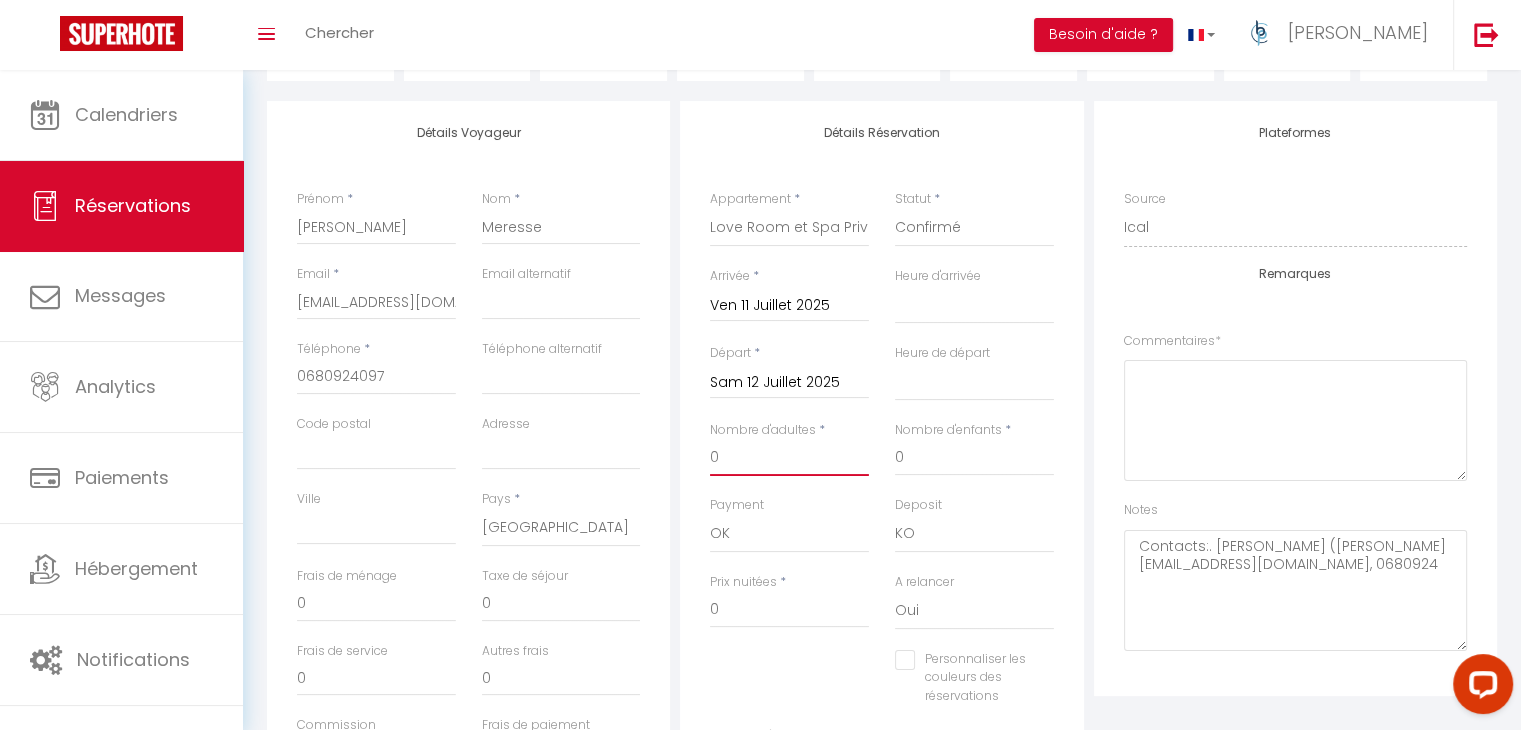 drag, startPoint x: 731, startPoint y: 464, endPoint x: 694, endPoint y: 455, distance: 38.078865 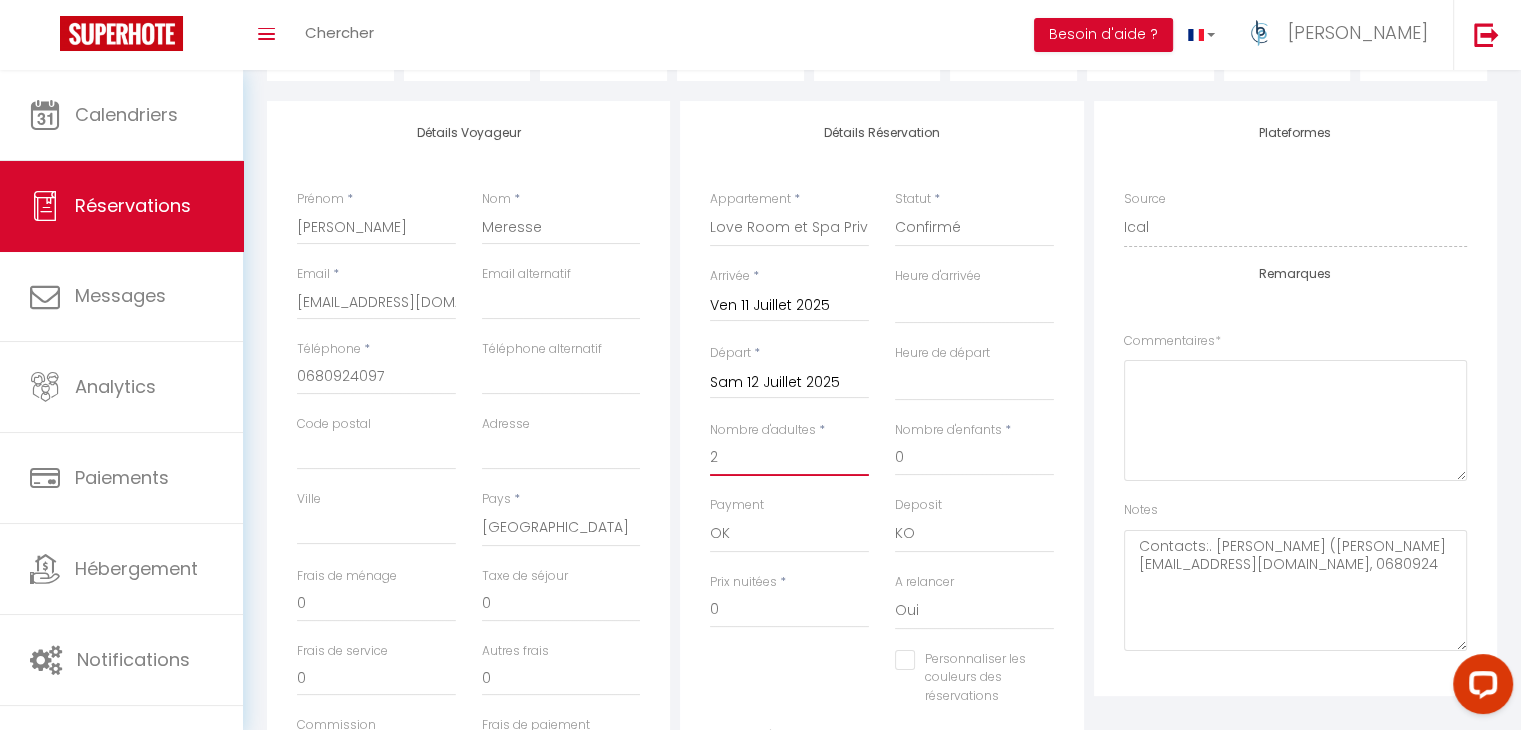 select 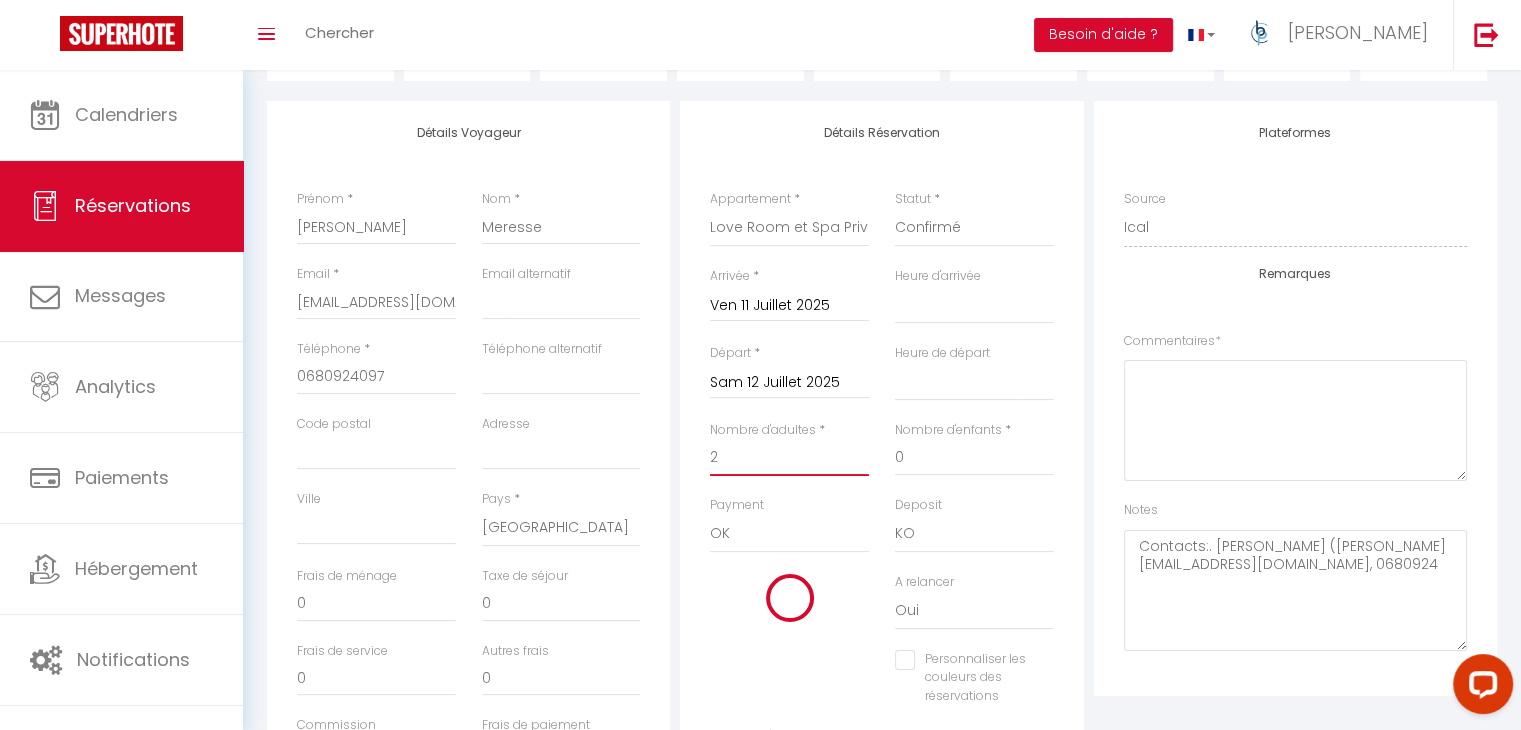 type on "35" 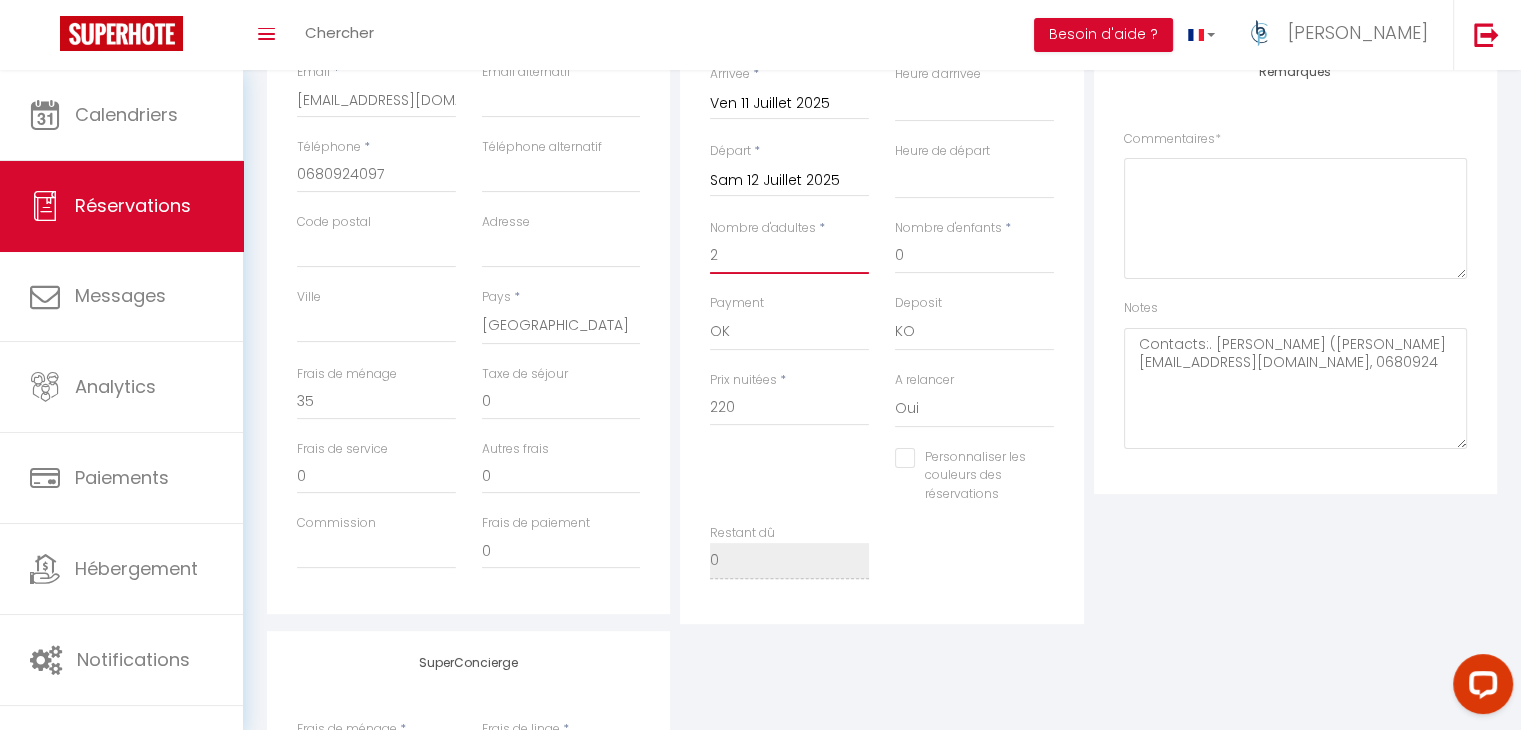 scroll, scrollTop: 459, scrollLeft: 0, axis: vertical 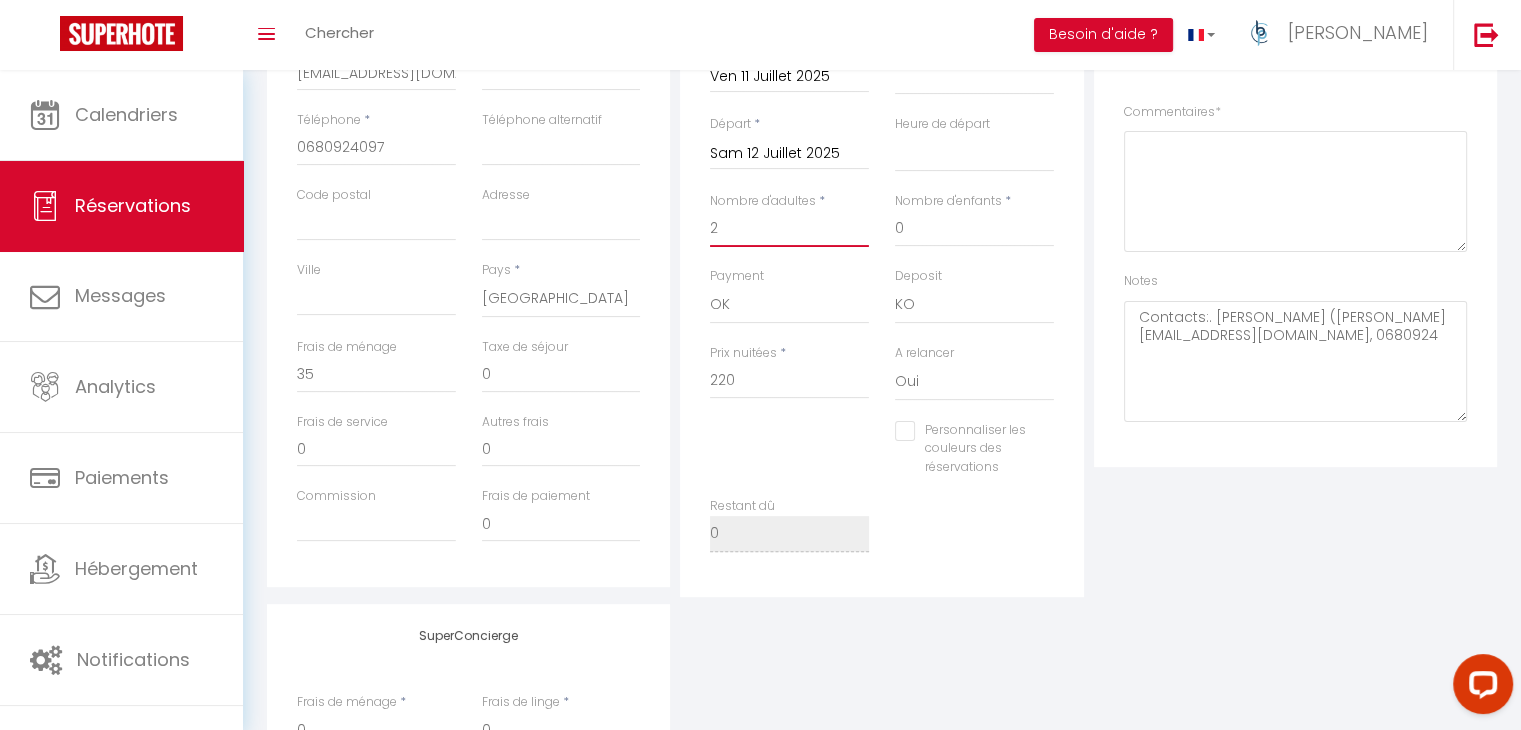 type on "2" 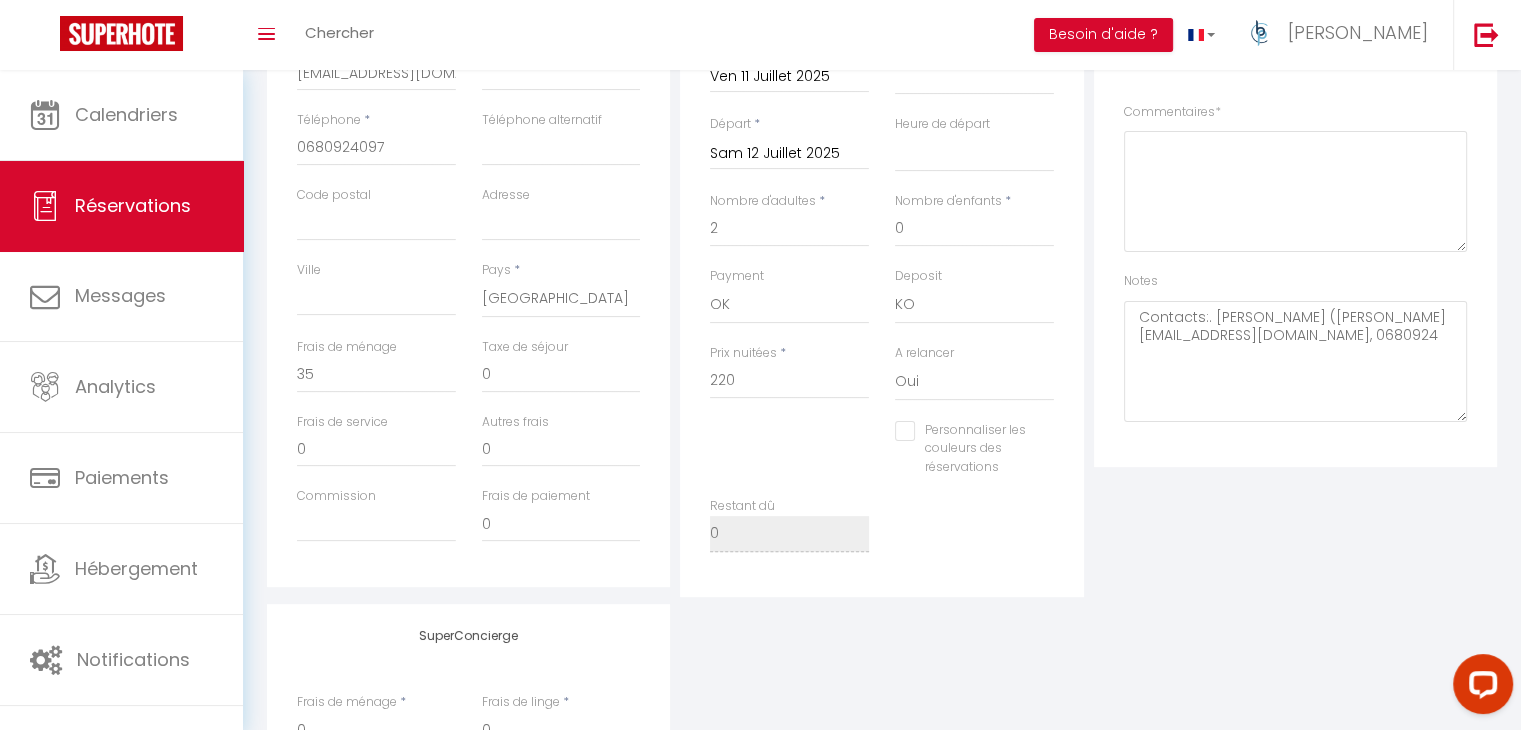 click on "Plateformes    Source
Direct
[DOMAIN_NAME]
[DOMAIN_NAME]
Chalet montagne
Expedia
Gite de [GEOGRAPHIC_DATA]
Homeaway
Homeaway iCal
[DOMAIN_NAME]
[DOMAIN_NAME]
[DOMAIN_NAME]
Ical" at bounding box center (1295, 234) 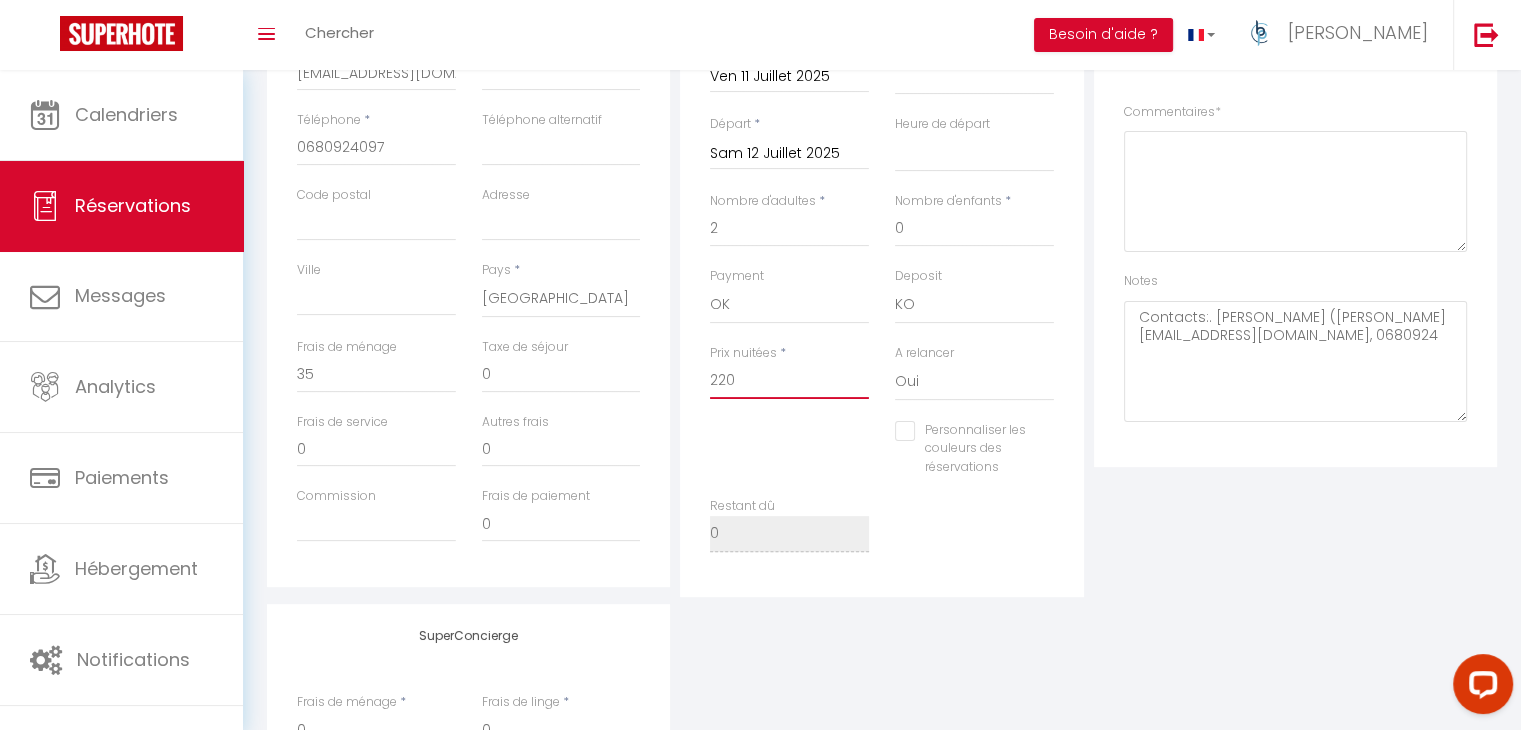drag, startPoint x: 768, startPoint y: 364, endPoint x: 656, endPoint y: 377, distance: 112.75194 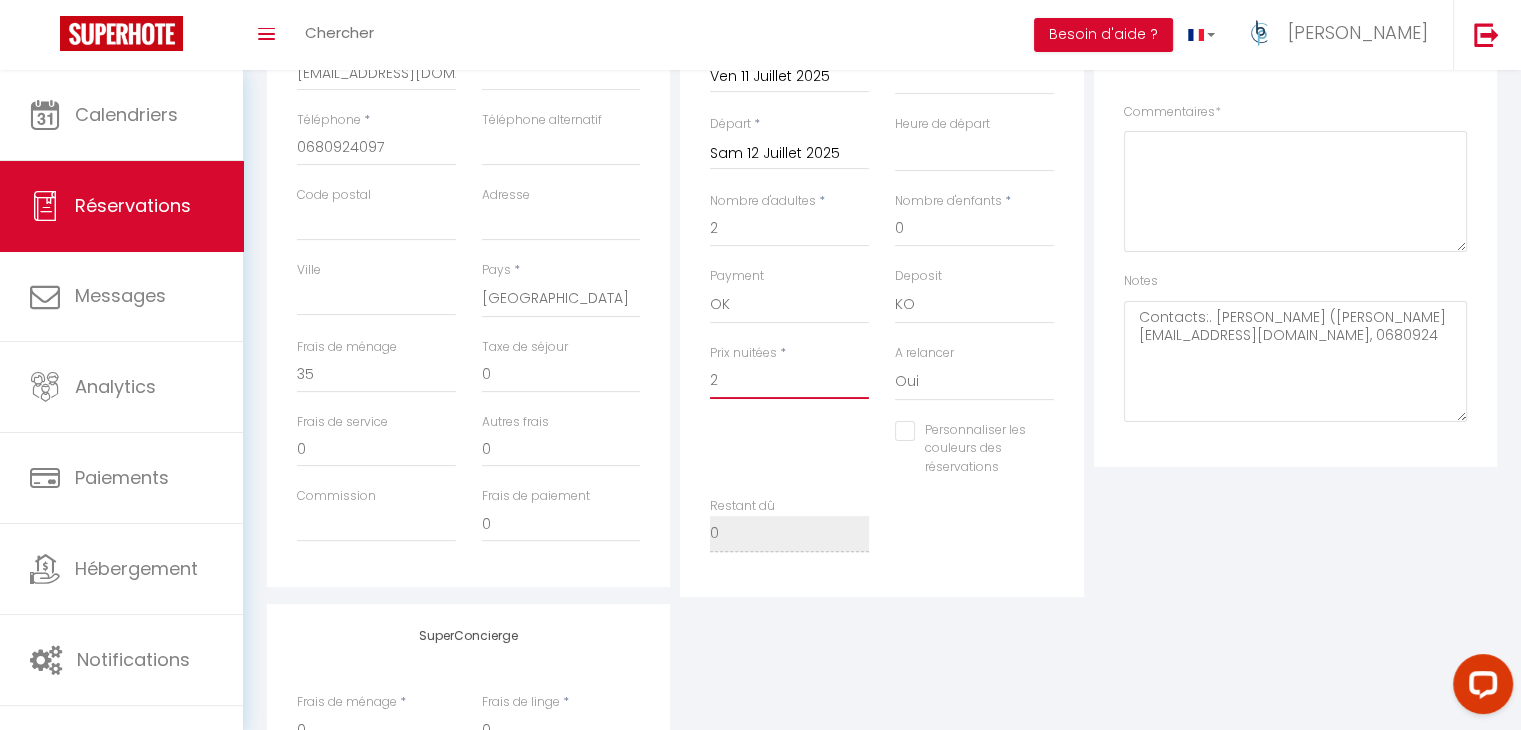 select 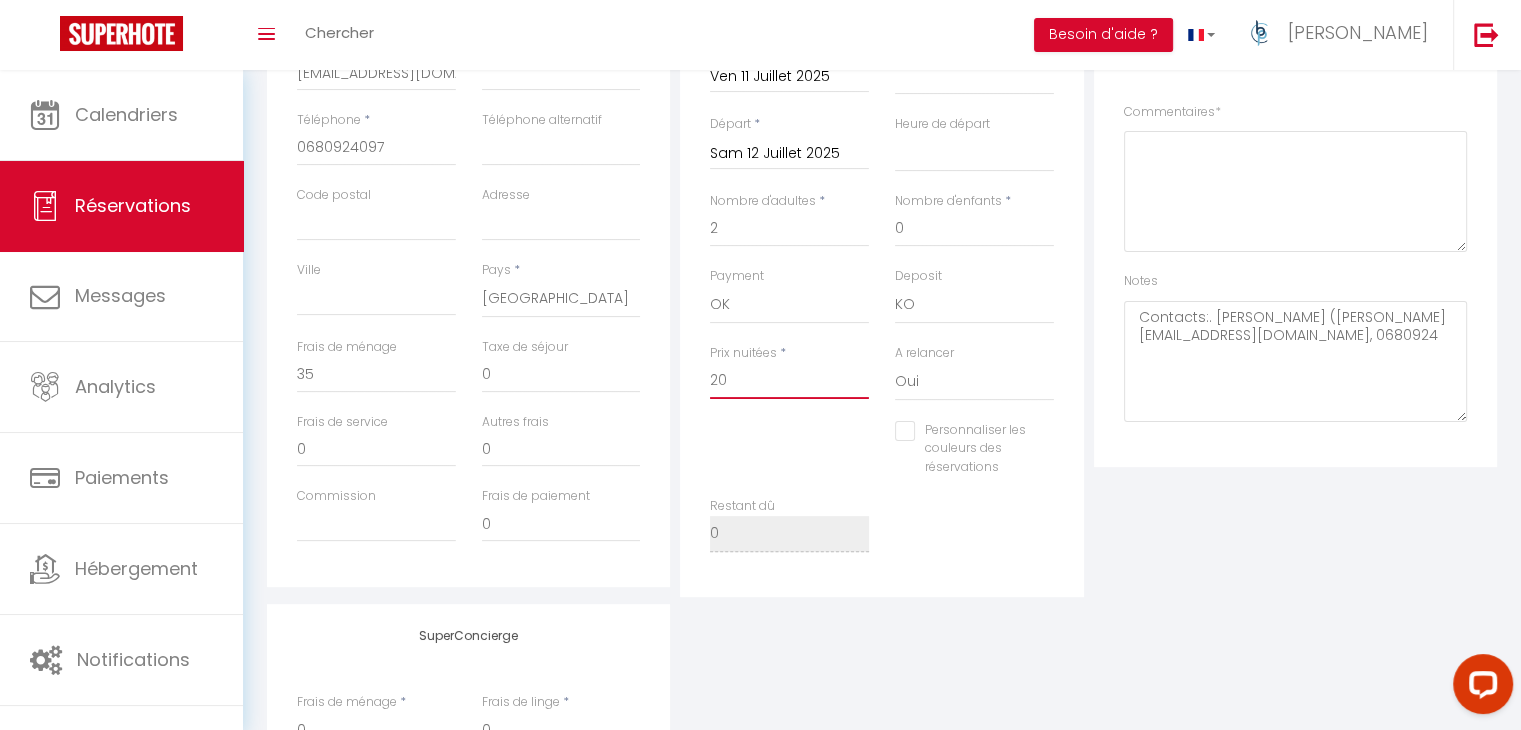 select 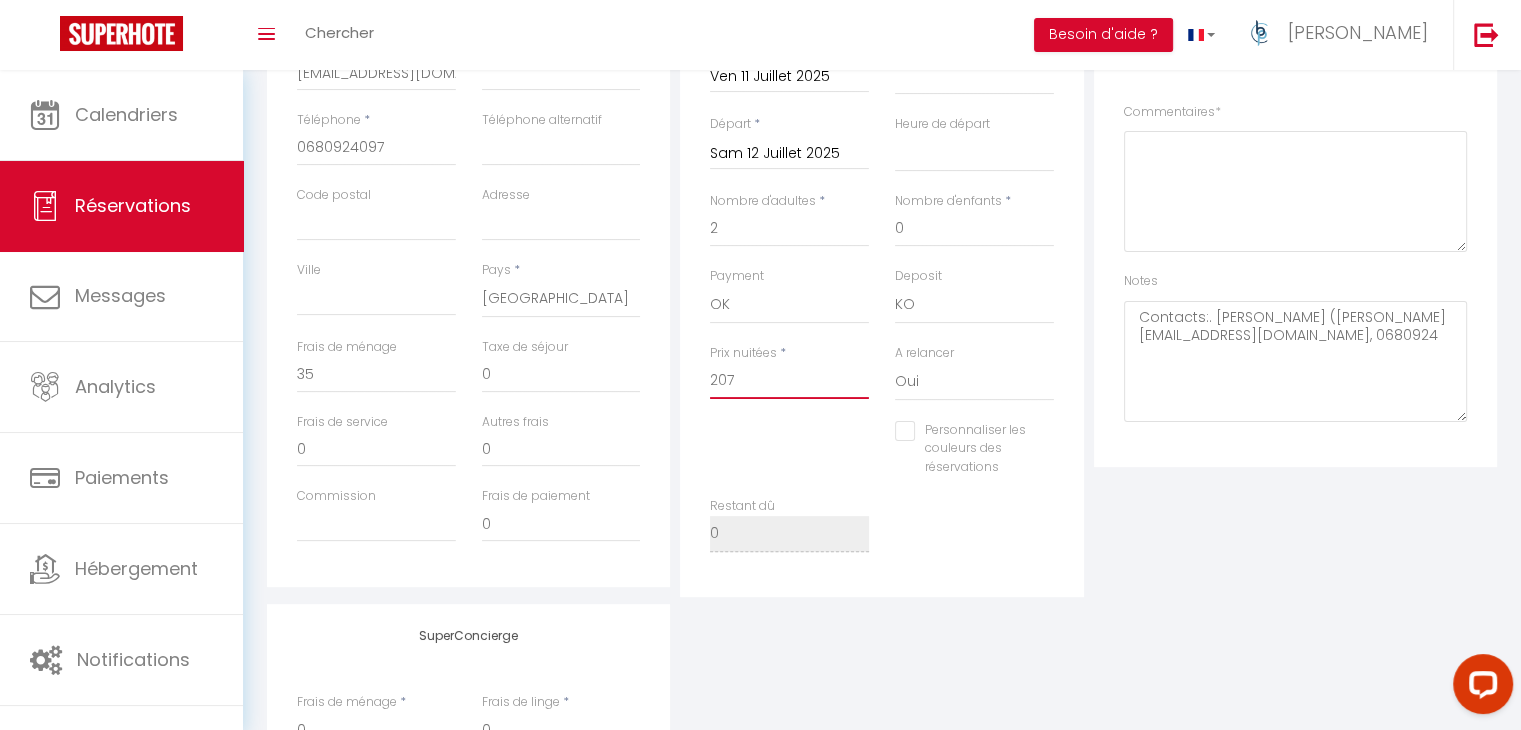 select 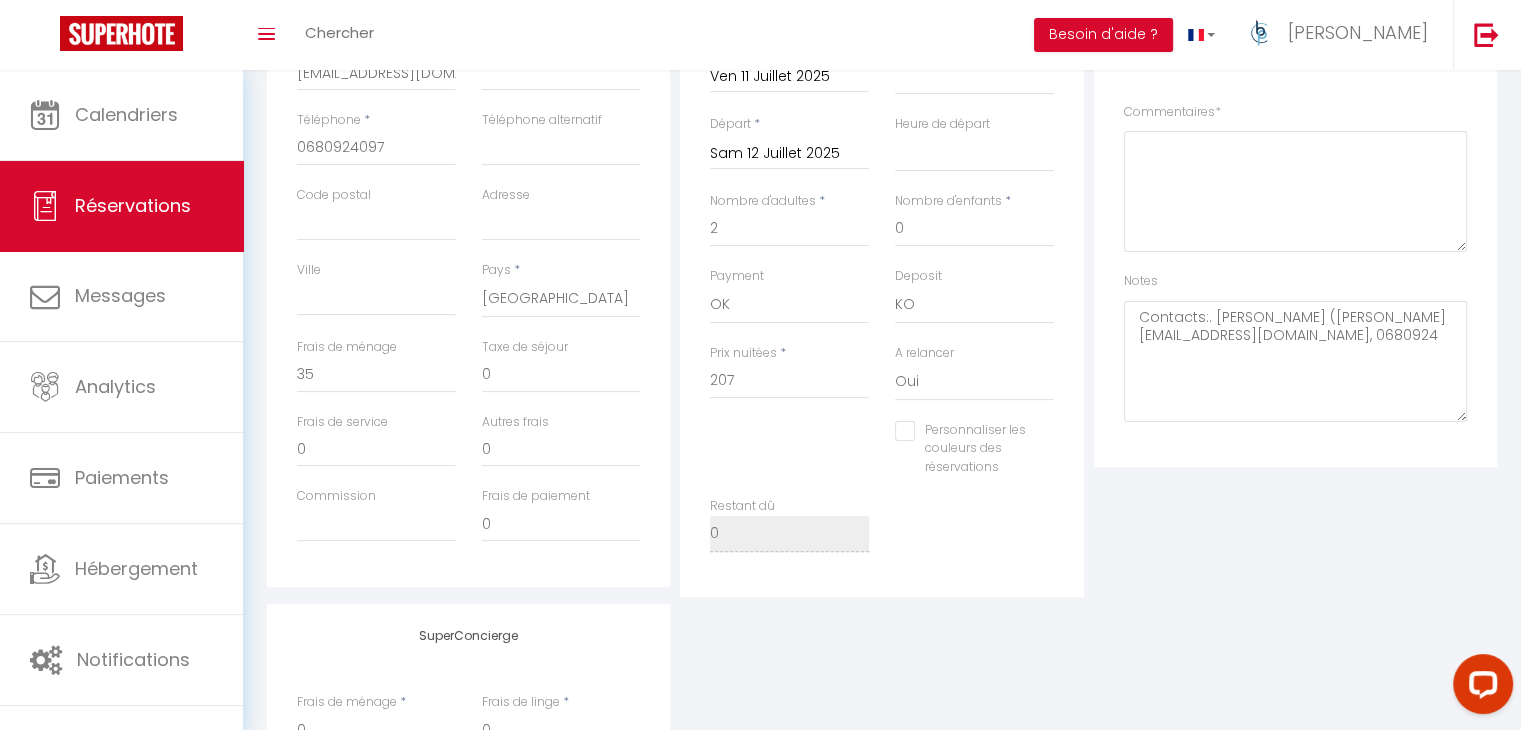type on "0" 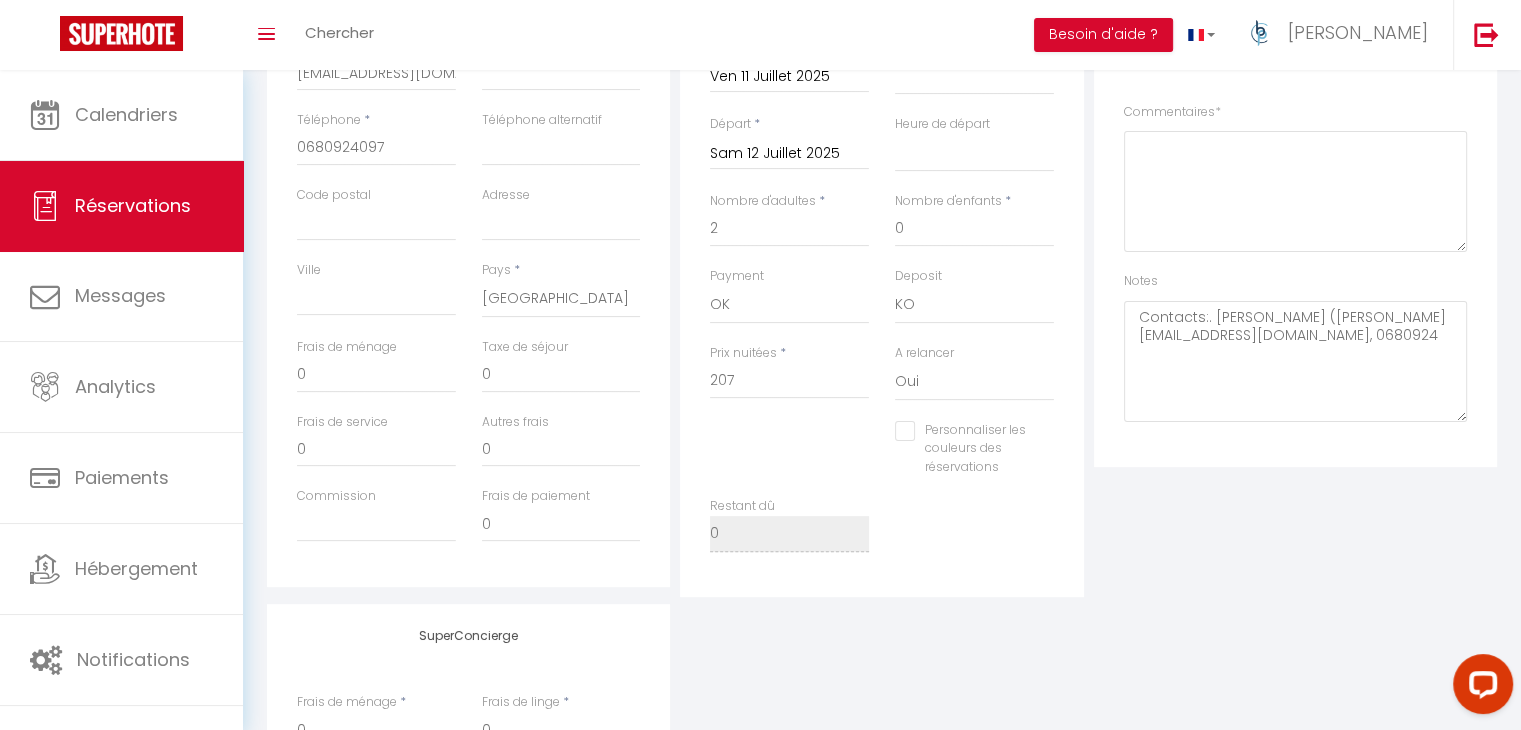 click on "Plateformes    Source
Direct
[DOMAIN_NAME]
[DOMAIN_NAME]
Chalet montagne
Expedia
Gite de [GEOGRAPHIC_DATA]
Homeaway
Homeaway iCal
[DOMAIN_NAME]
[DOMAIN_NAME]
[DOMAIN_NAME]
Ical" at bounding box center [1295, 234] 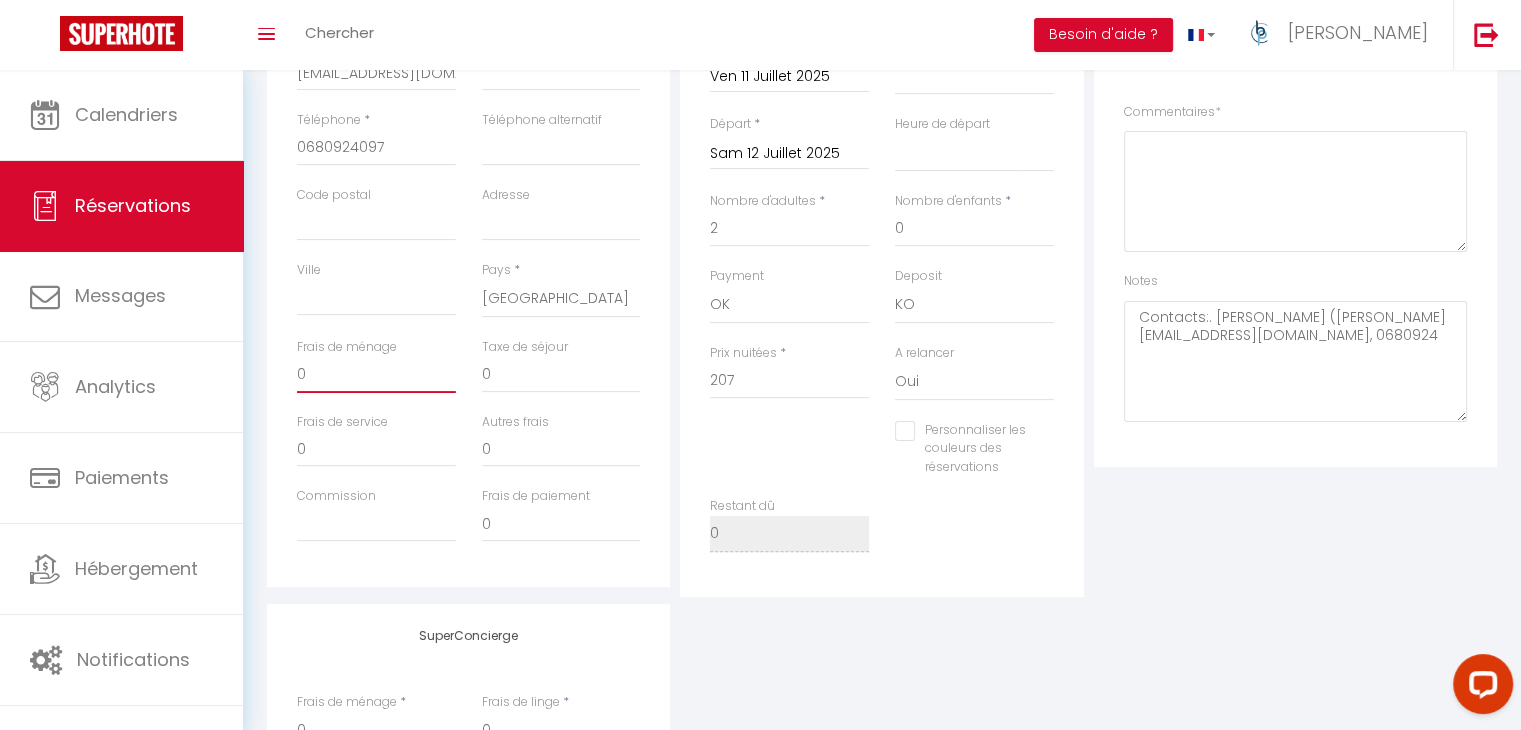 drag, startPoint x: 348, startPoint y: 388, endPoint x: 282, endPoint y: 369, distance: 68.68042 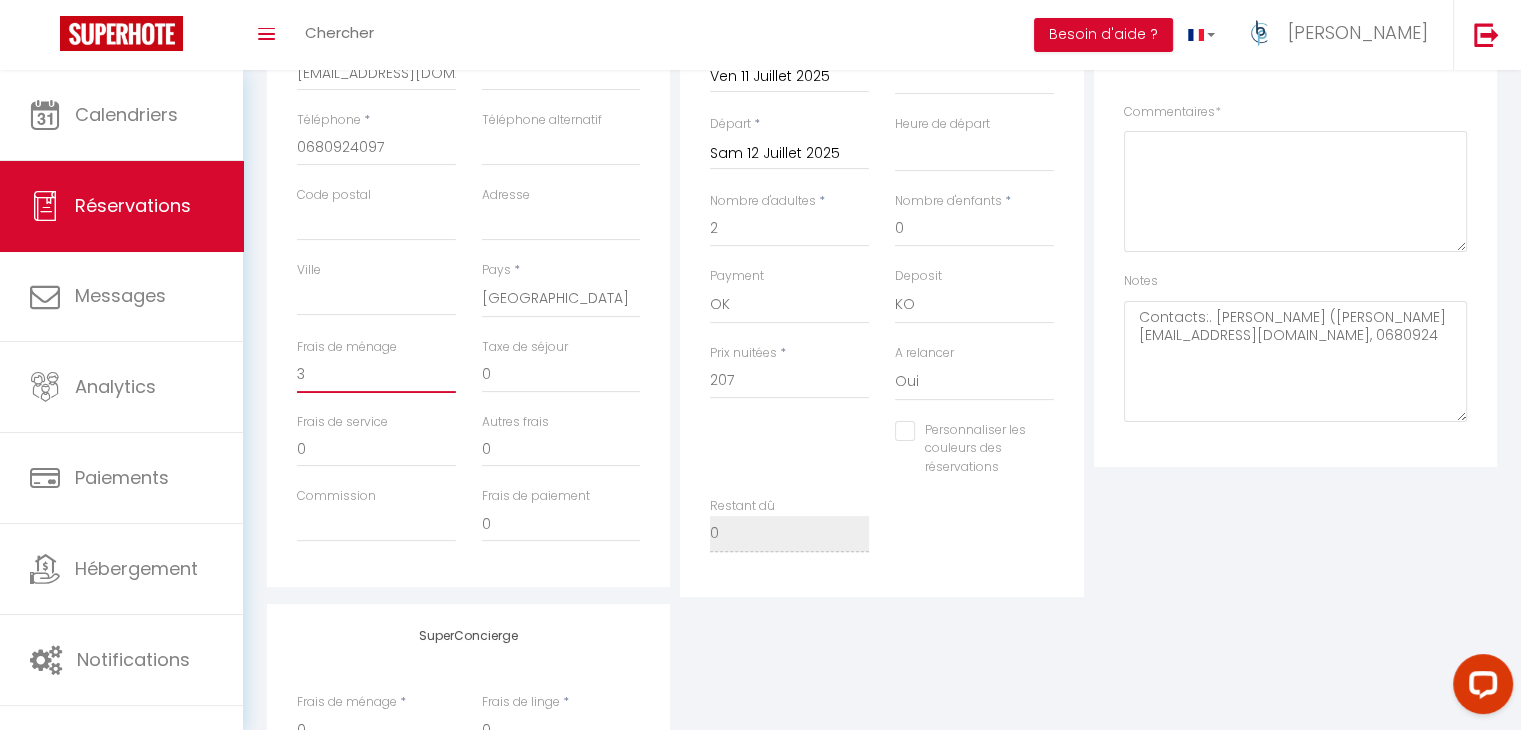 select 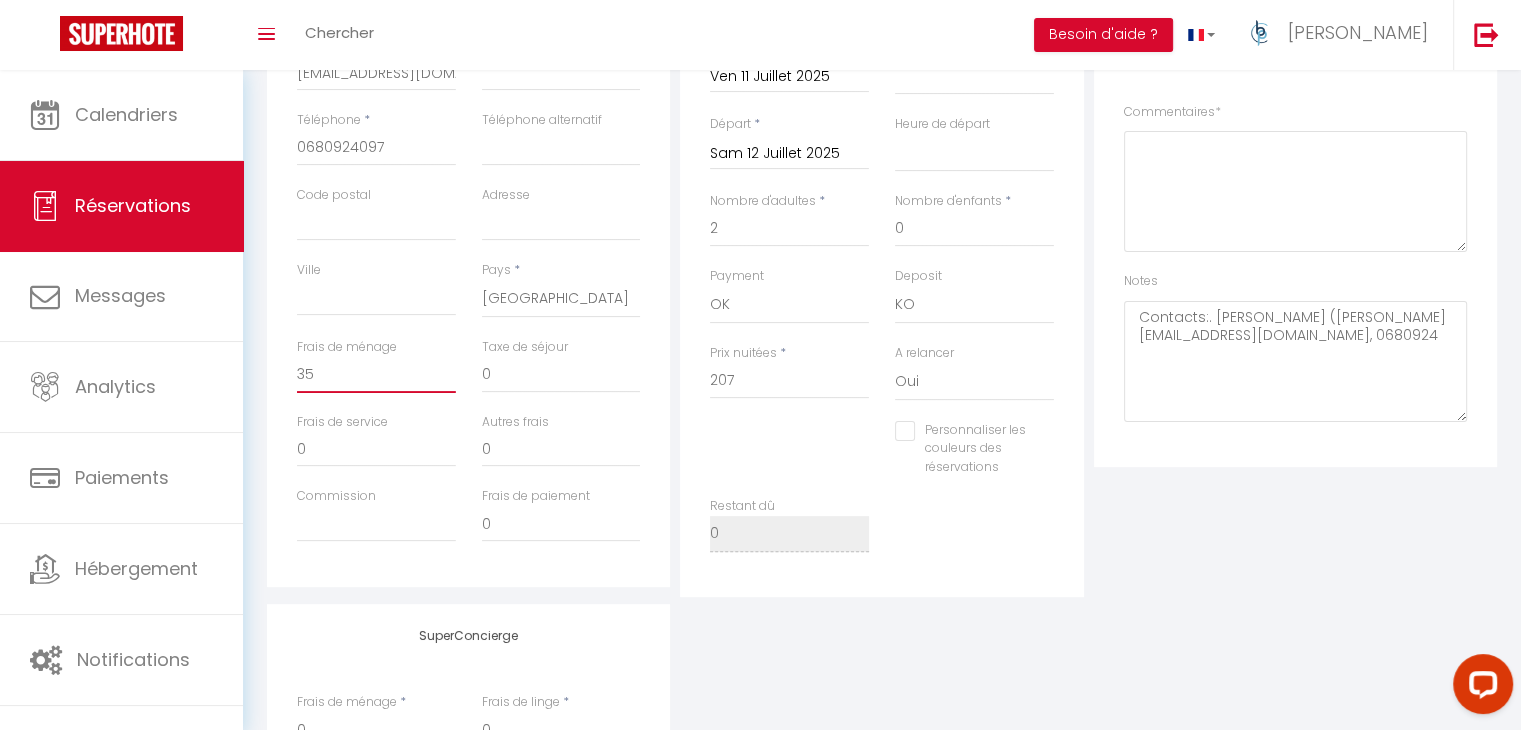 select 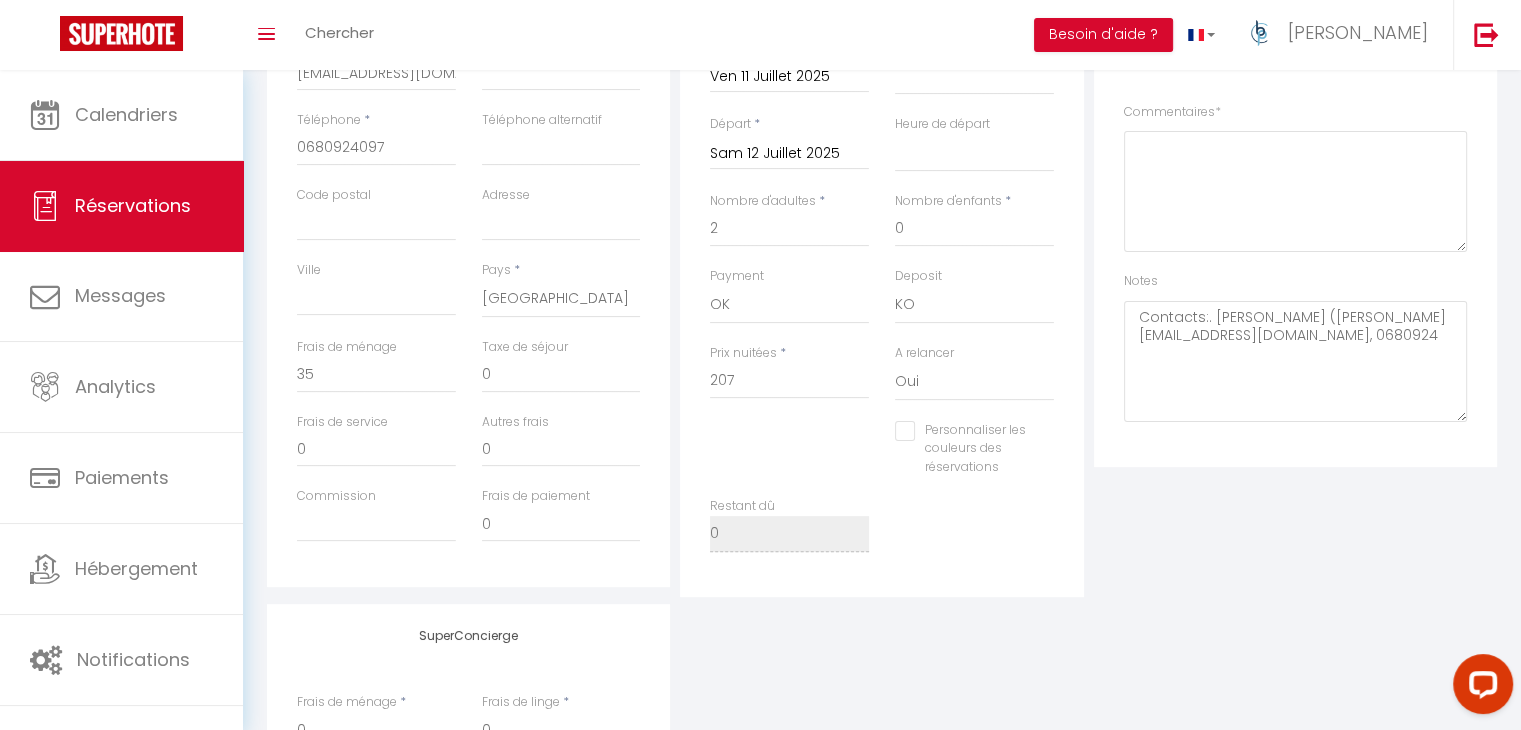 click on "Plateformes    Source
Direct
[DOMAIN_NAME]
[DOMAIN_NAME]
Chalet montagne
Expedia
Gite de [GEOGRAPHIC_DATA]
Homeaway
Homeaway iCal
[DOMAIN_NAME]
[DOMAIN_NAME]
[DOMAIN_NAME]
Ical" at bounding box center (1295, 234) 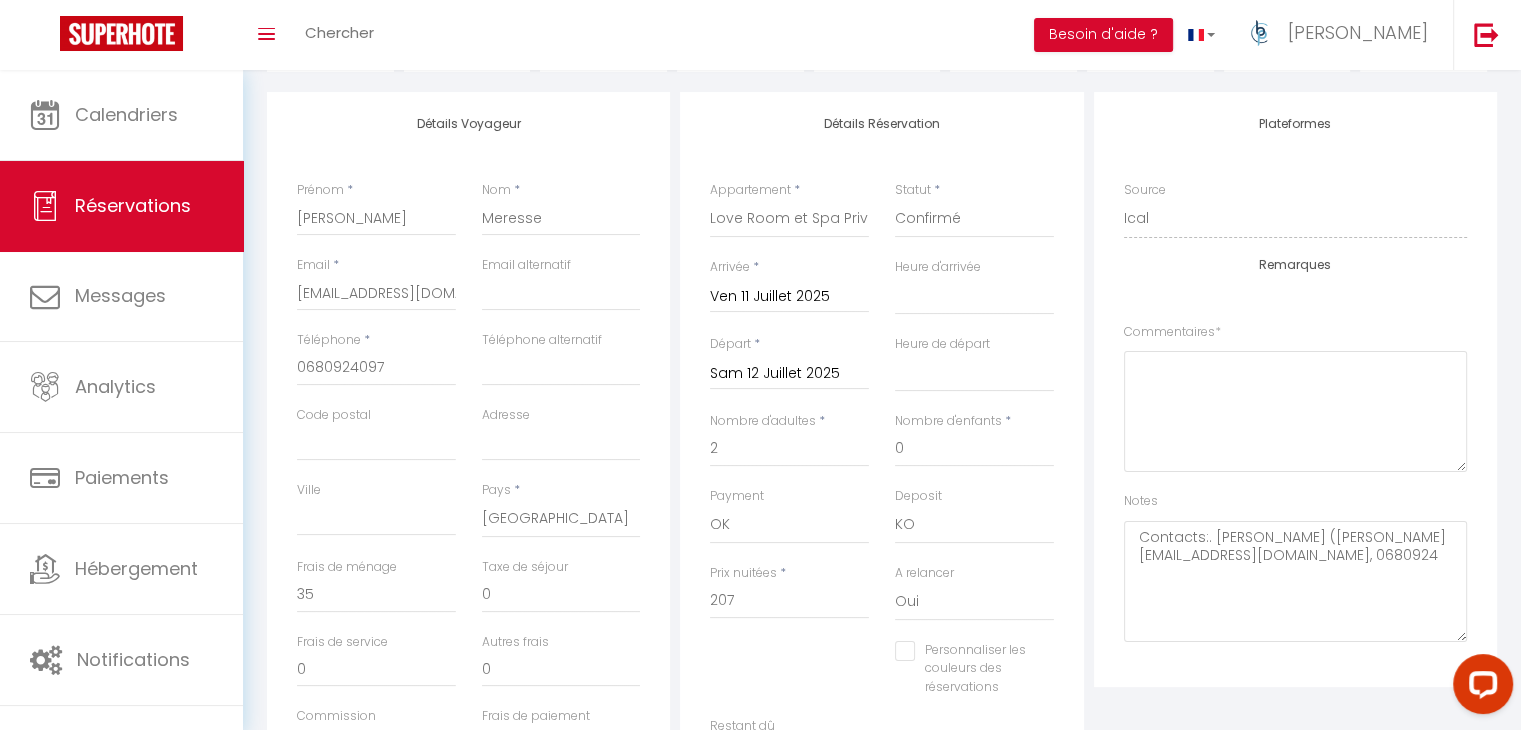scroll, scrollTop: 237, scrollLeft: 0, axis: vertical 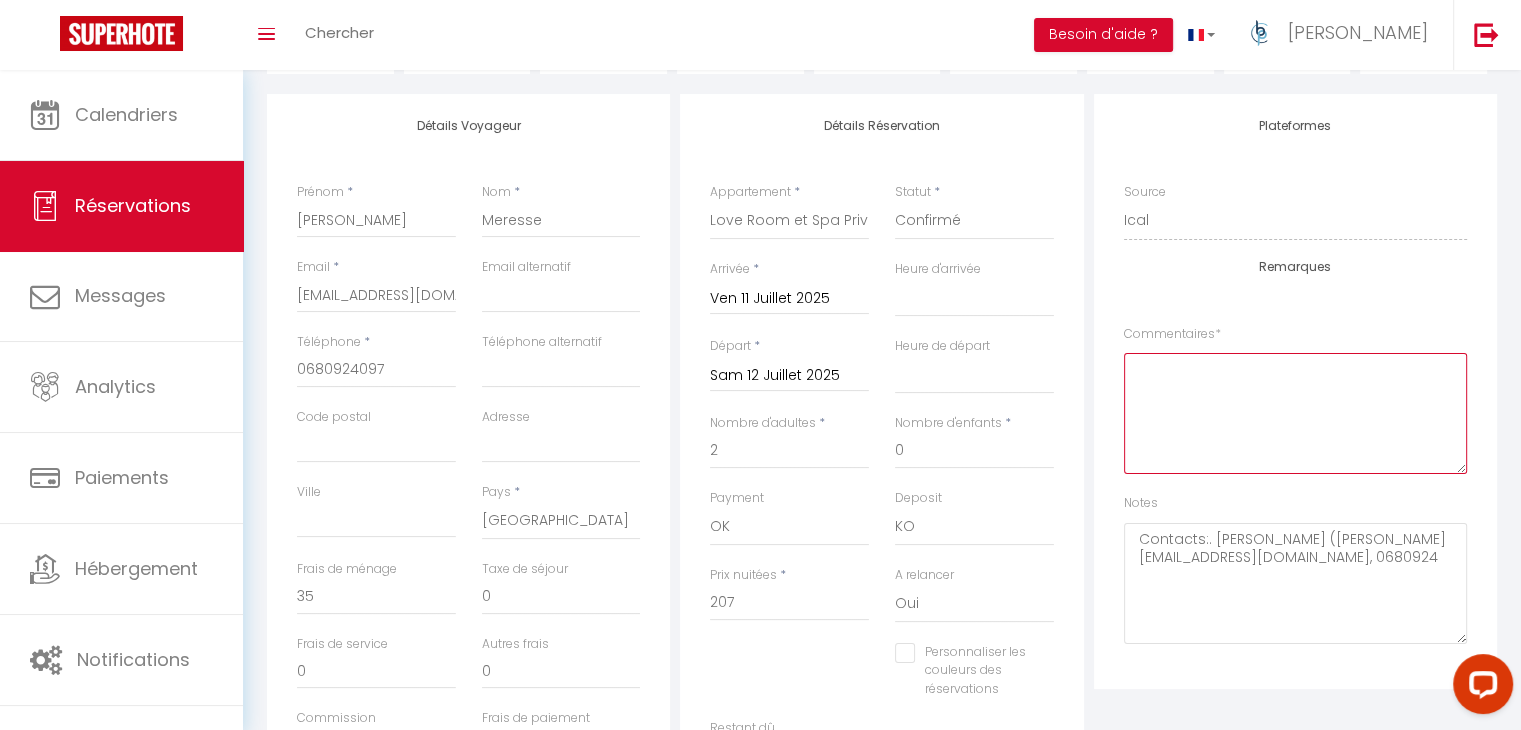 click at bounding box center [1295, 413] 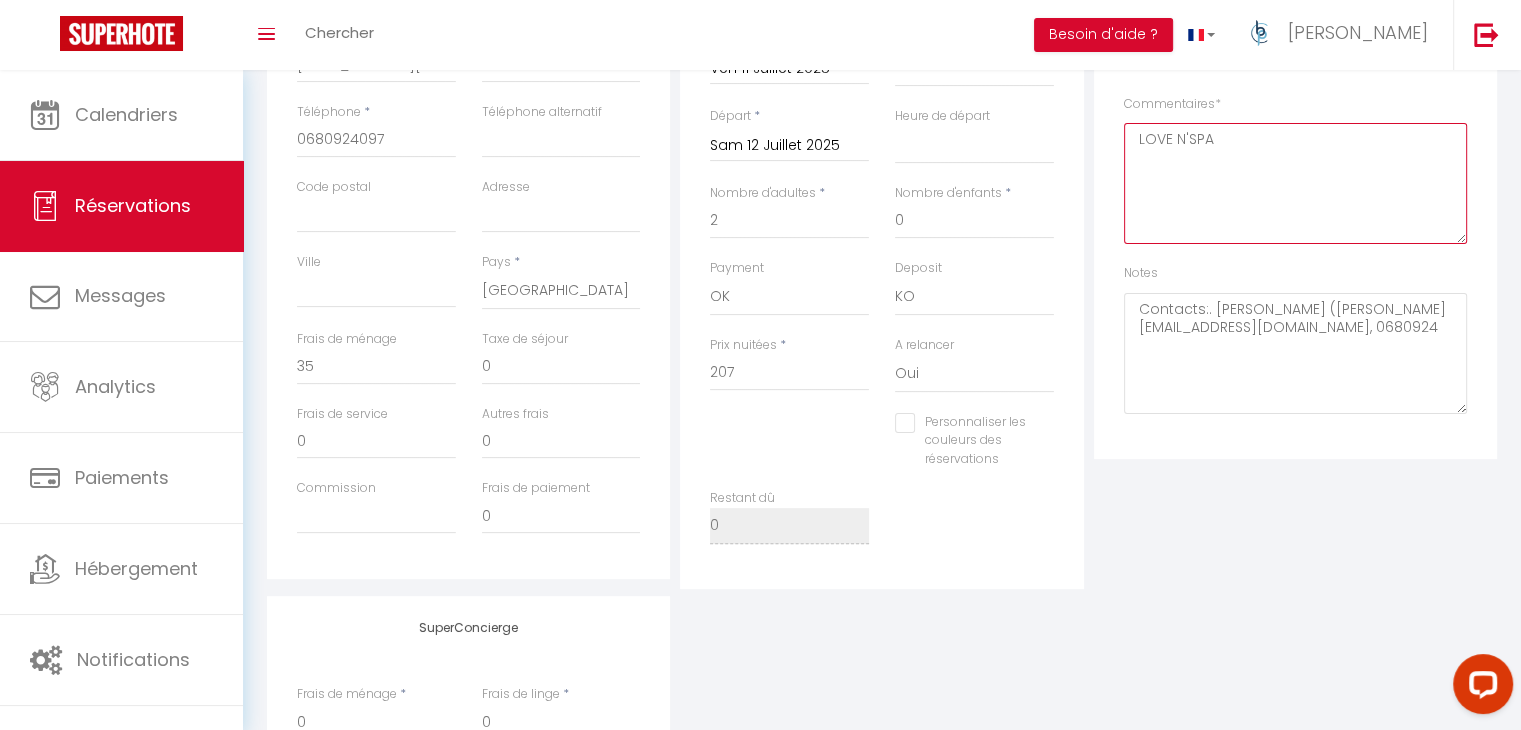 type on "LOVE N'SPA" 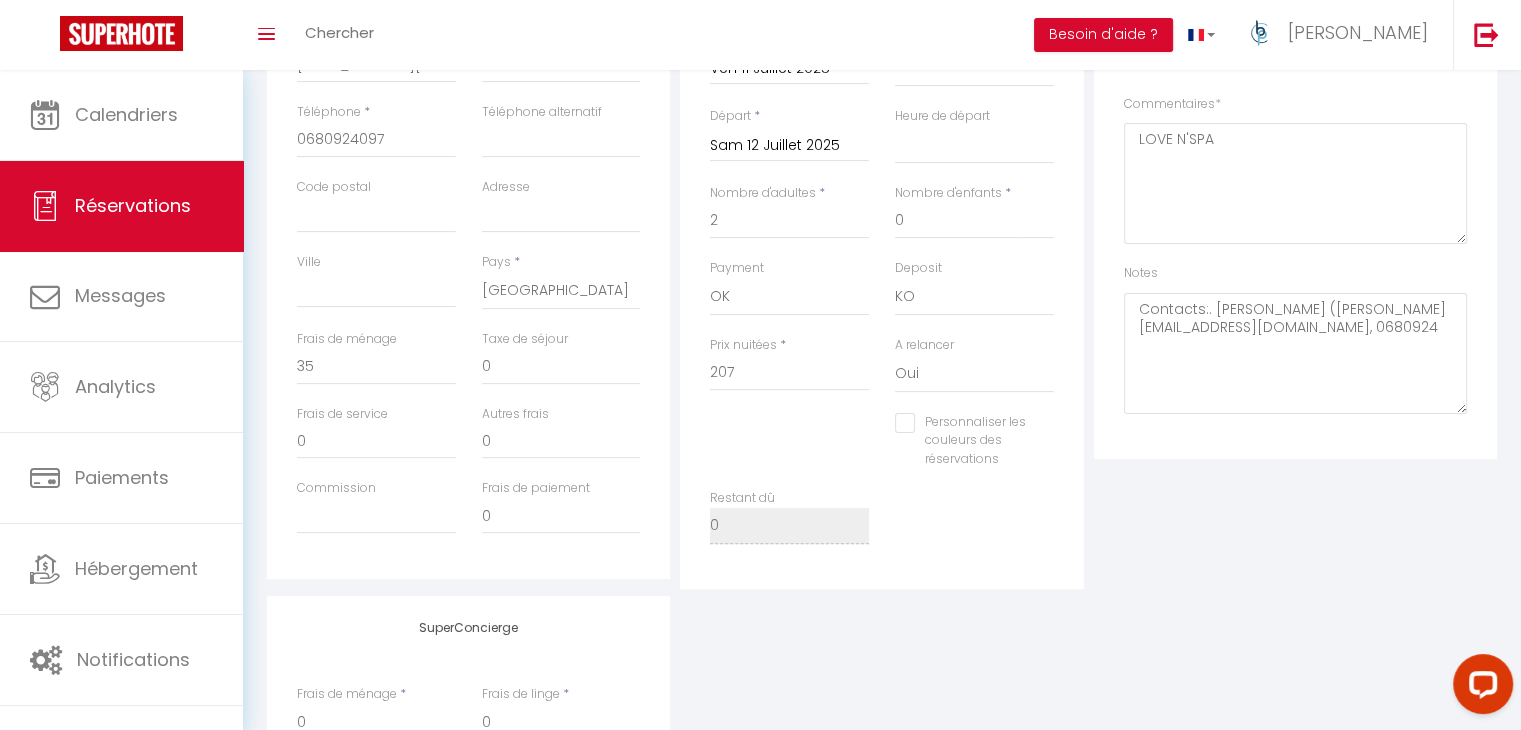 click on "SuperConcierge   Frais de ménage   *   0   Frais de linge   *   0   Frais de checkin   *   0" at bounding box center (882, 728) 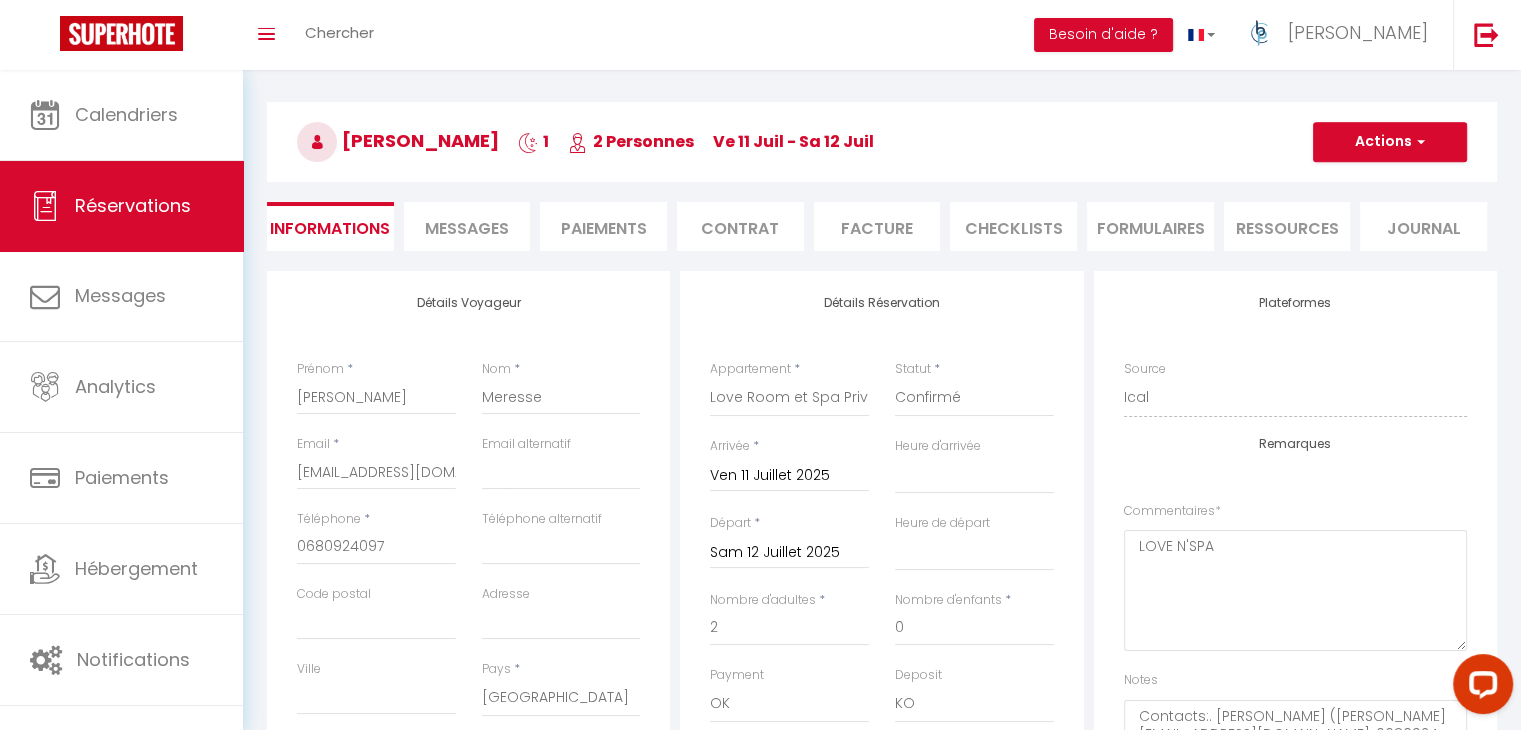 scroll, scrollTop: 0, scrollLeft: 0, axis: both 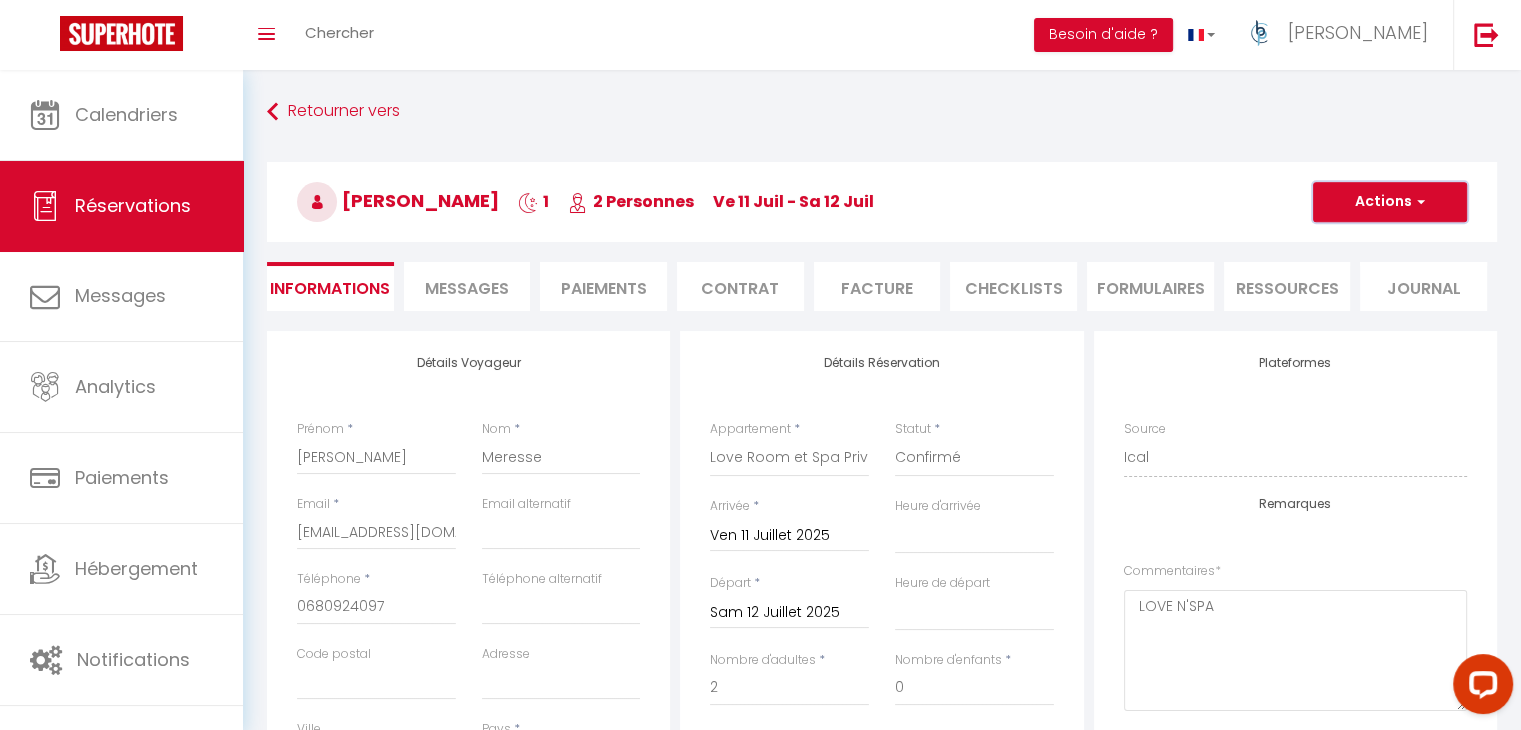 click on "Actions" at bounding box center [1390, 202] 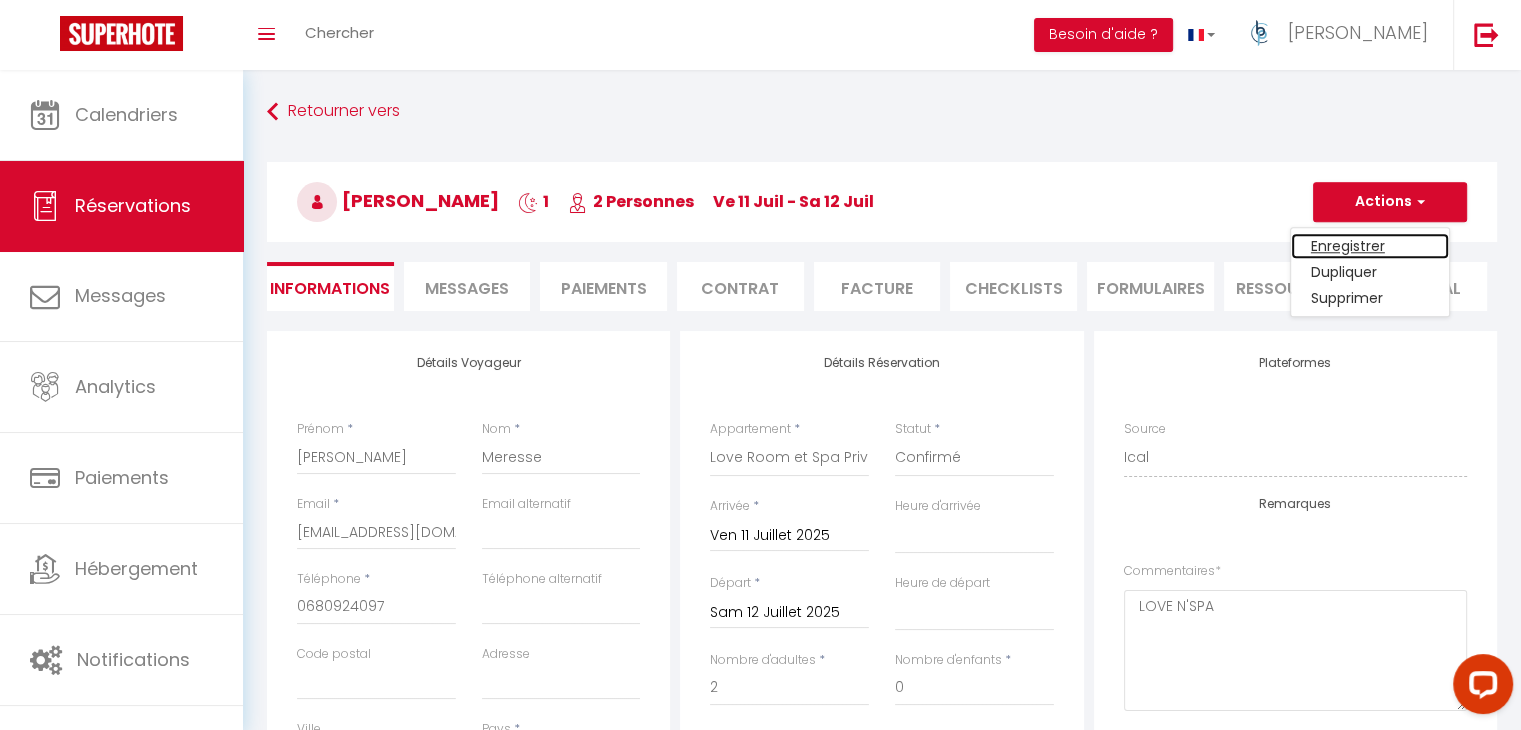 click on "Enregistrer" at bounding box center [1370, 246] 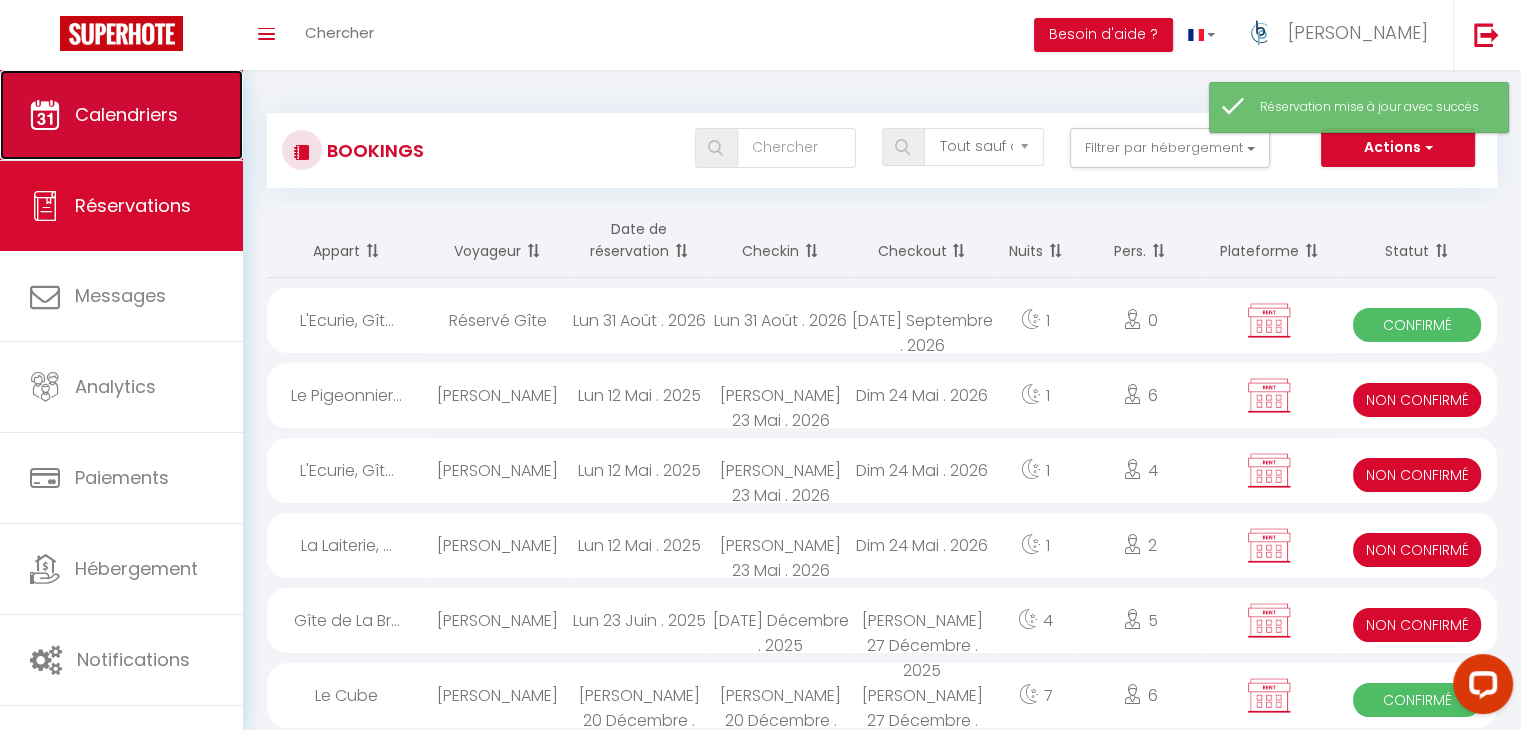 click on "Calendriers" at bounding box center [121, 115] 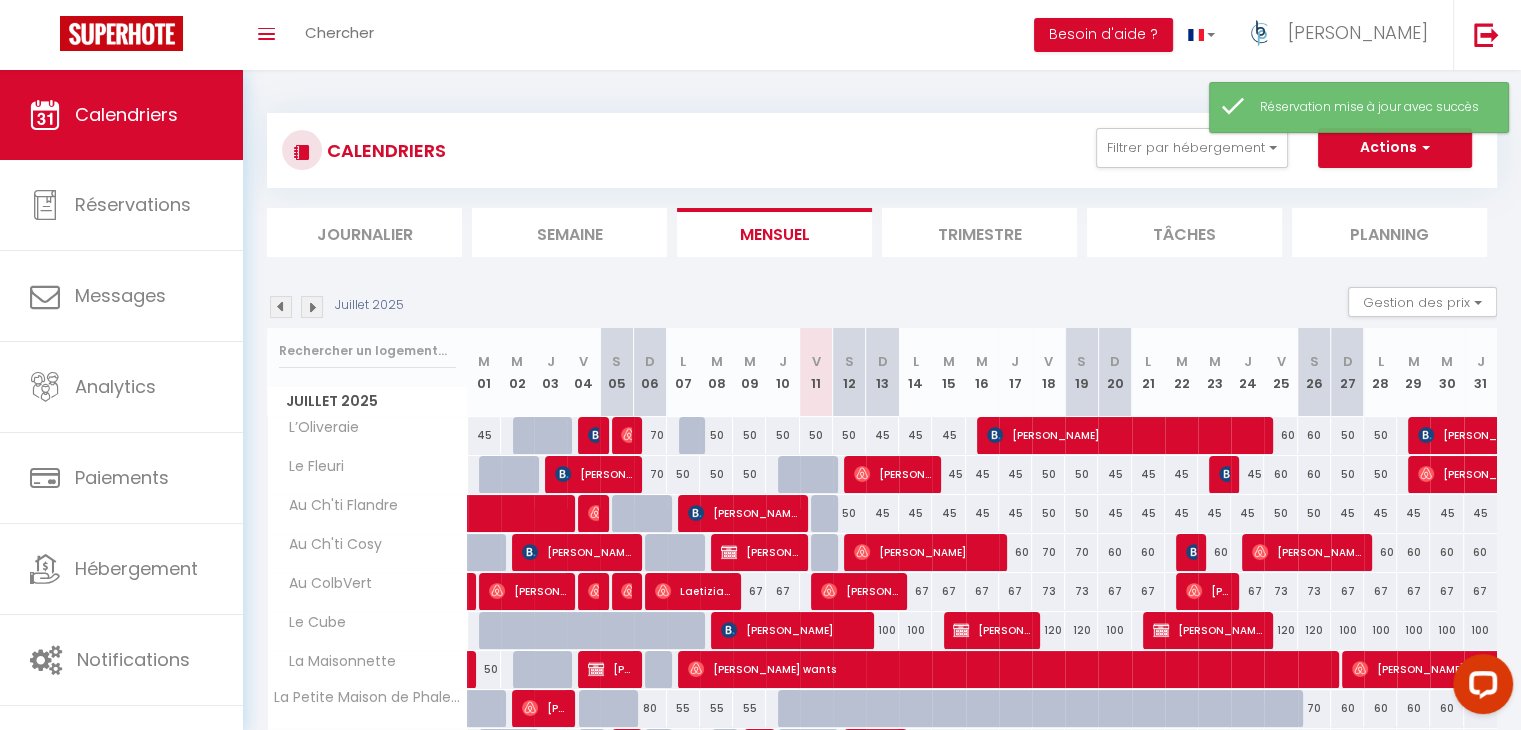 scroll, scrollTop: 205, scrollLeft: 0, axis: vertical 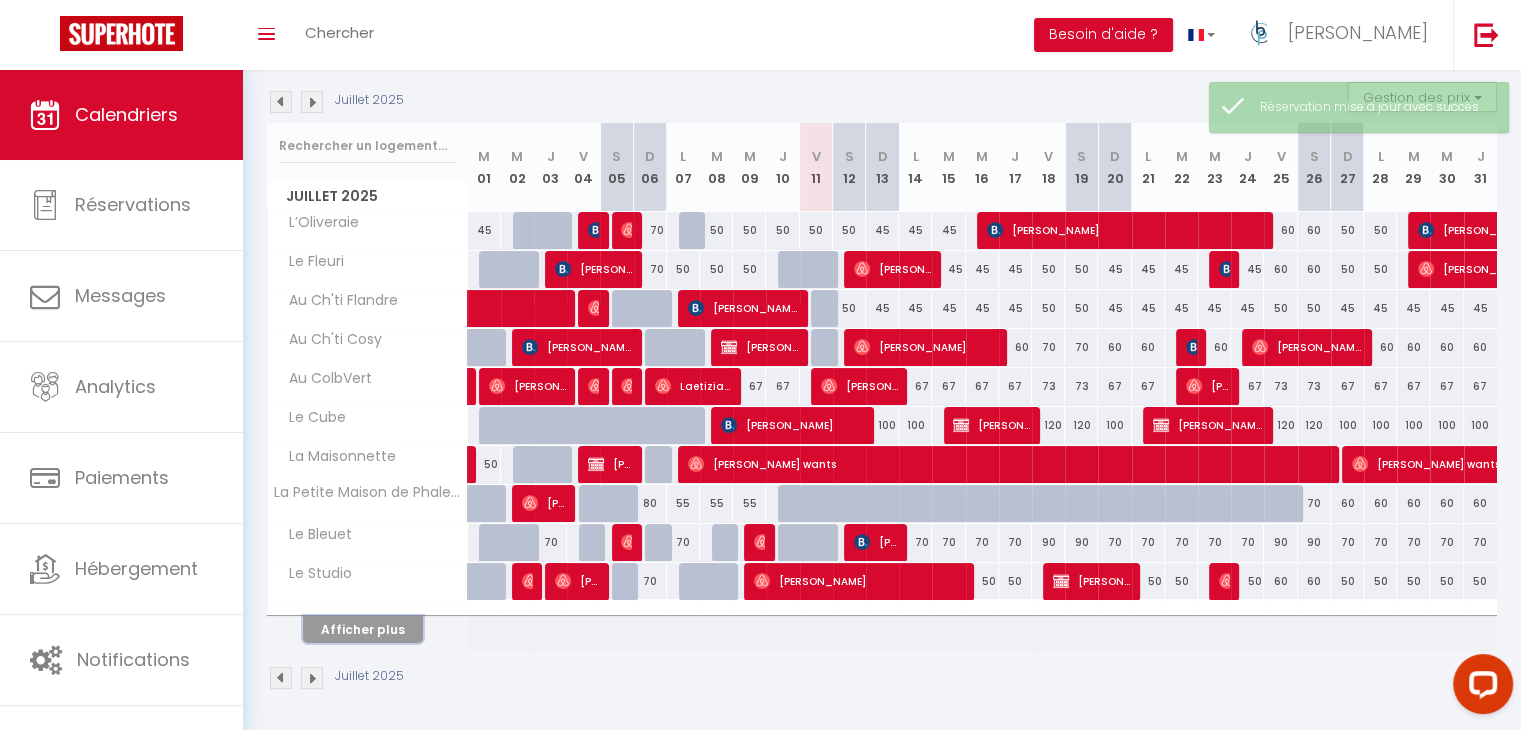 click on "Afficher plus" at bounding box center [363, 629] 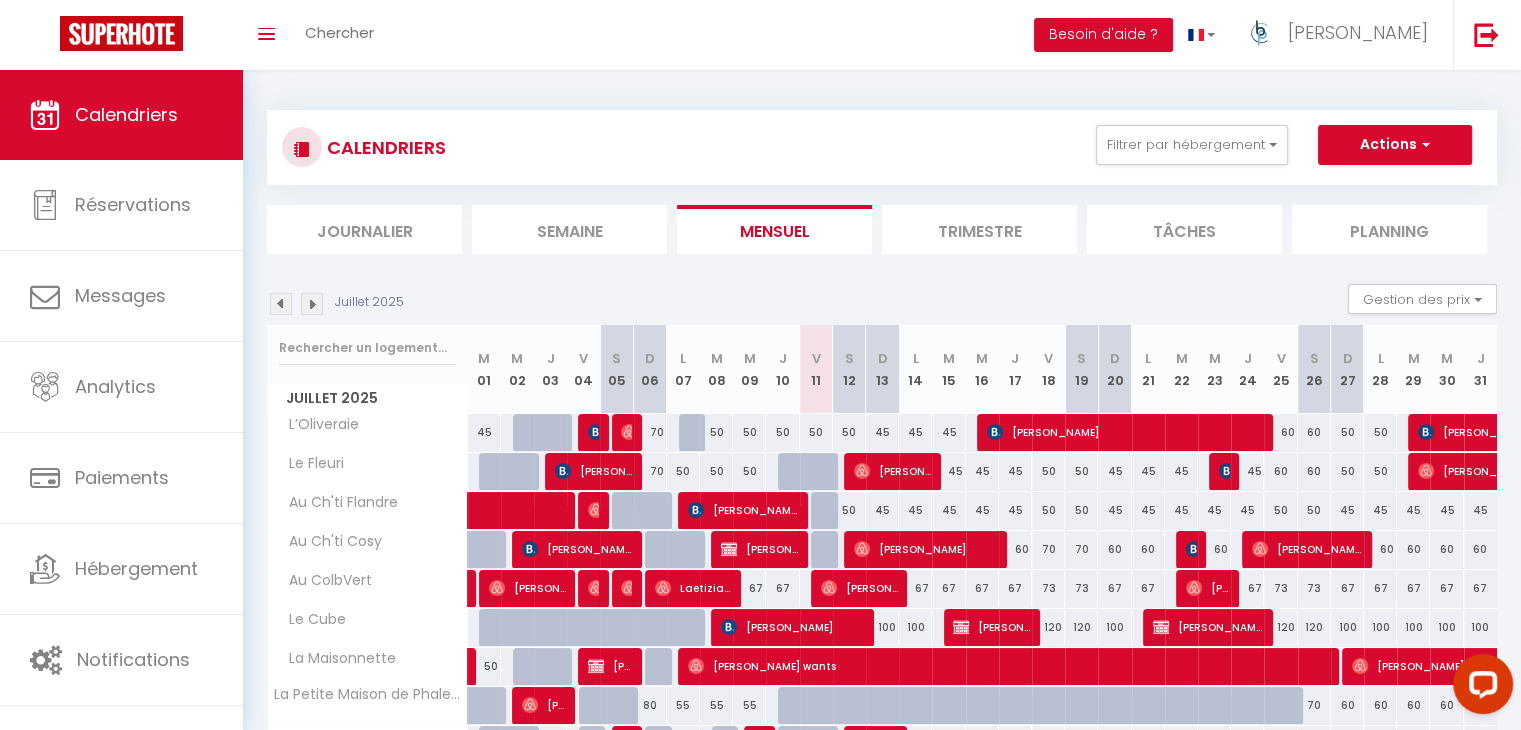 scroll, scrollTop: 0, scrollLeft: 0, axis: both 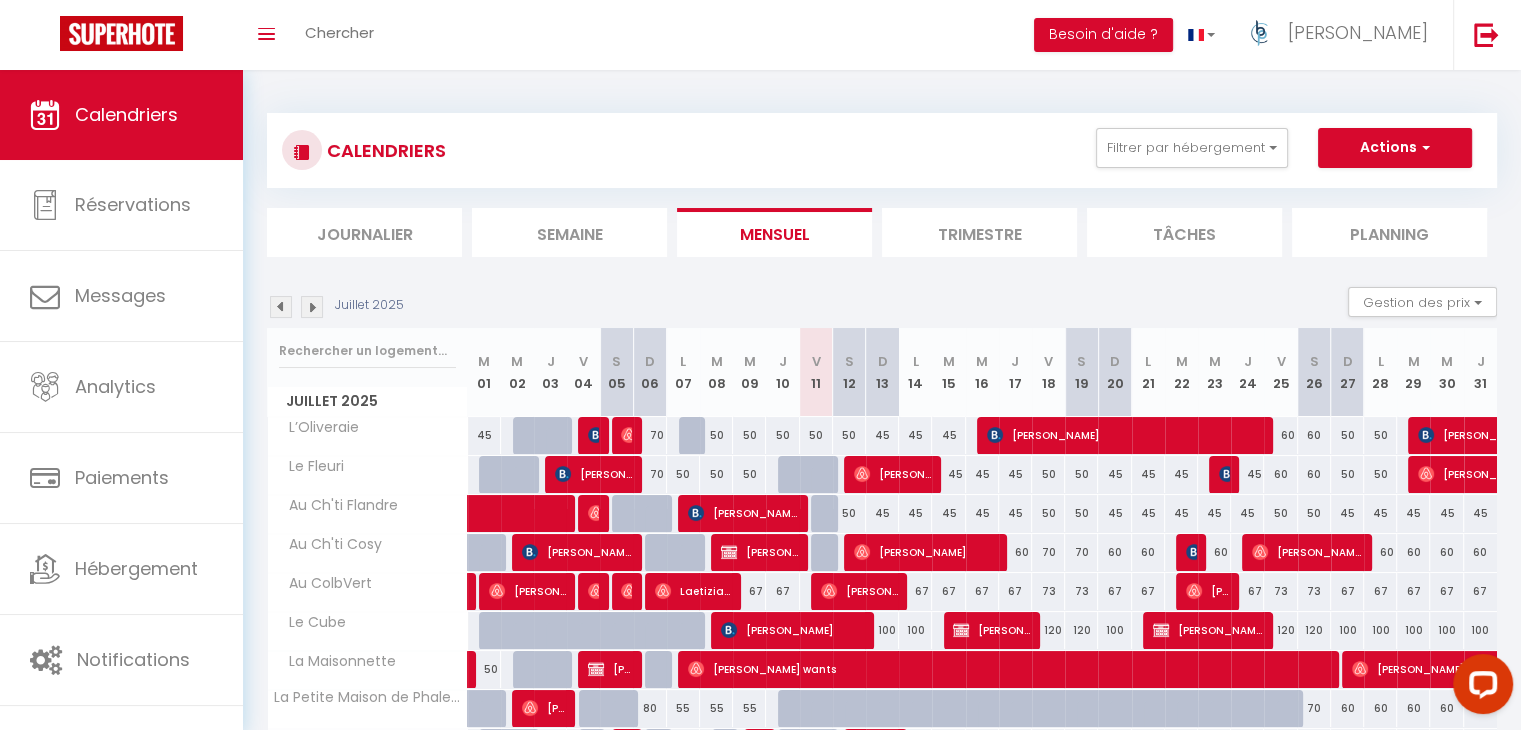click on "Trimestre" at bounding box center [979, 232] 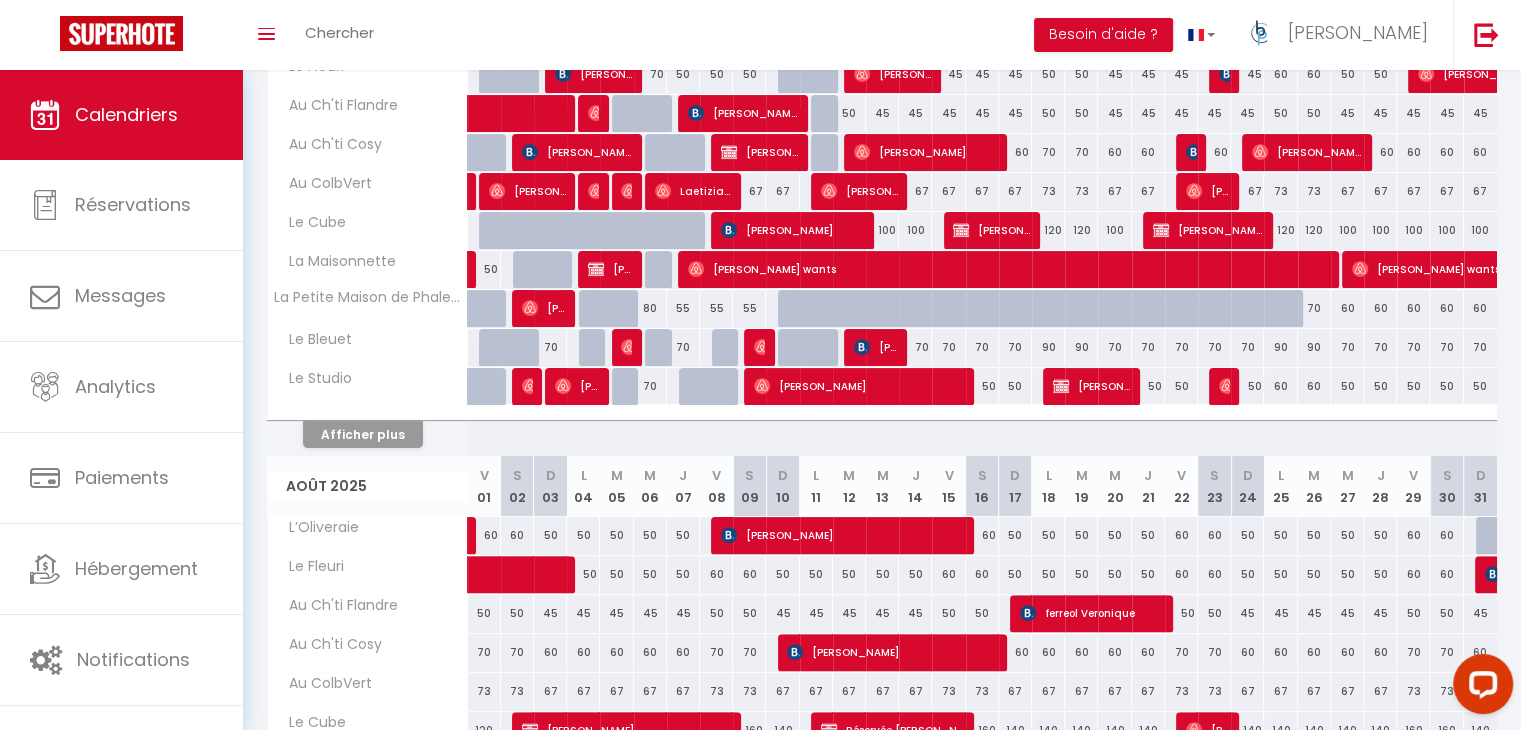 scroll, scrollTop: 403, scrollLeft: 0, axis: vertical 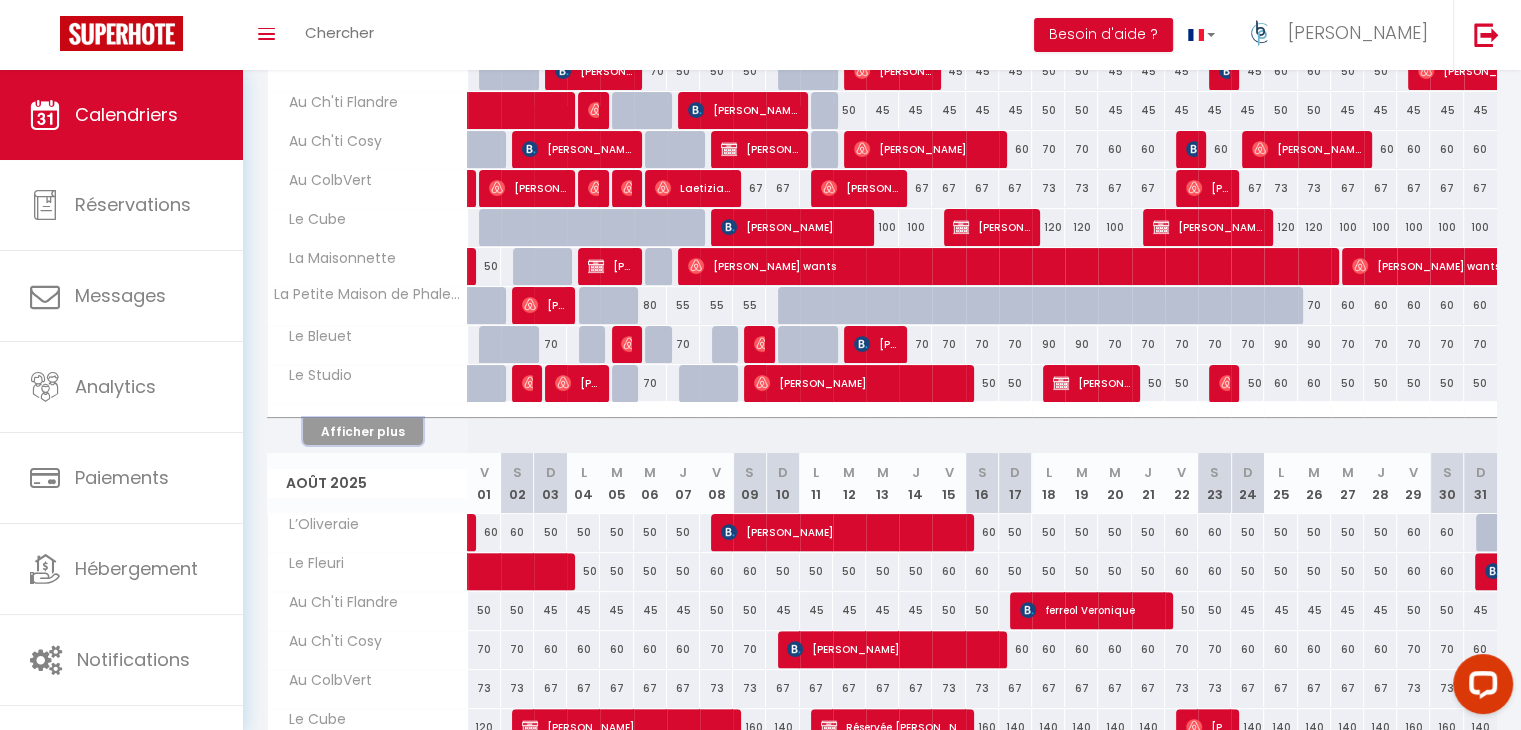click on "Afficher plus" at bounding box center [363, 431] 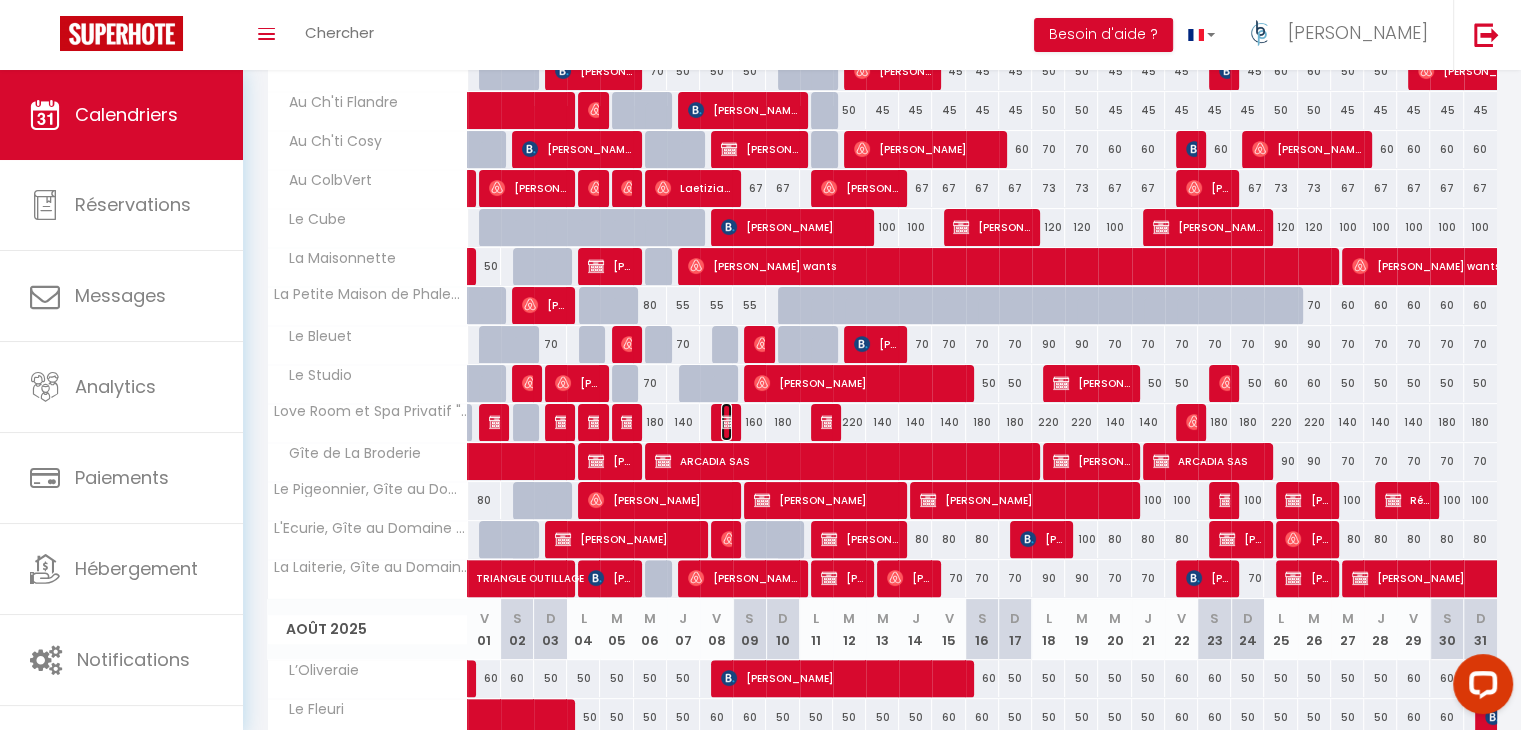 click at bounding box center (729, 422) 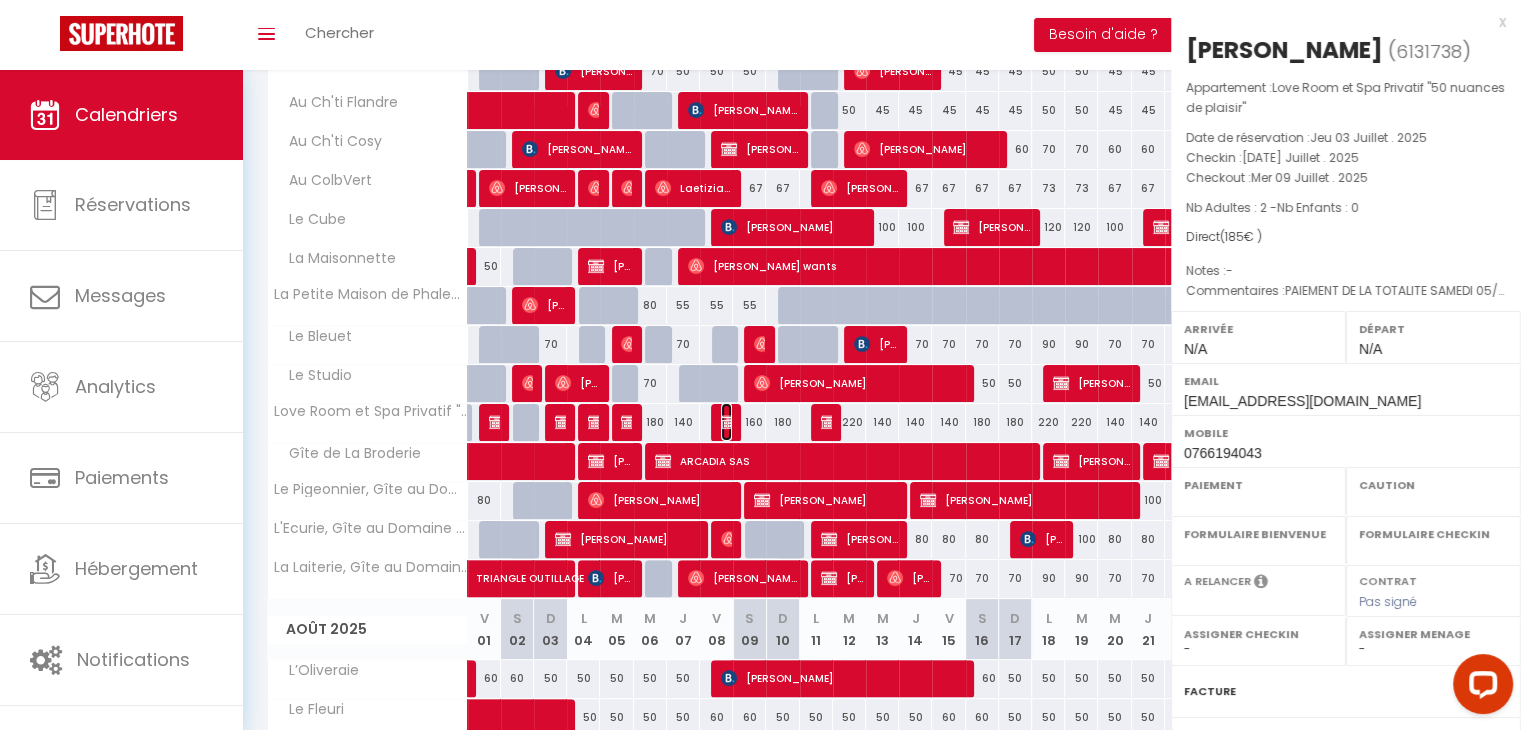select on "KO" 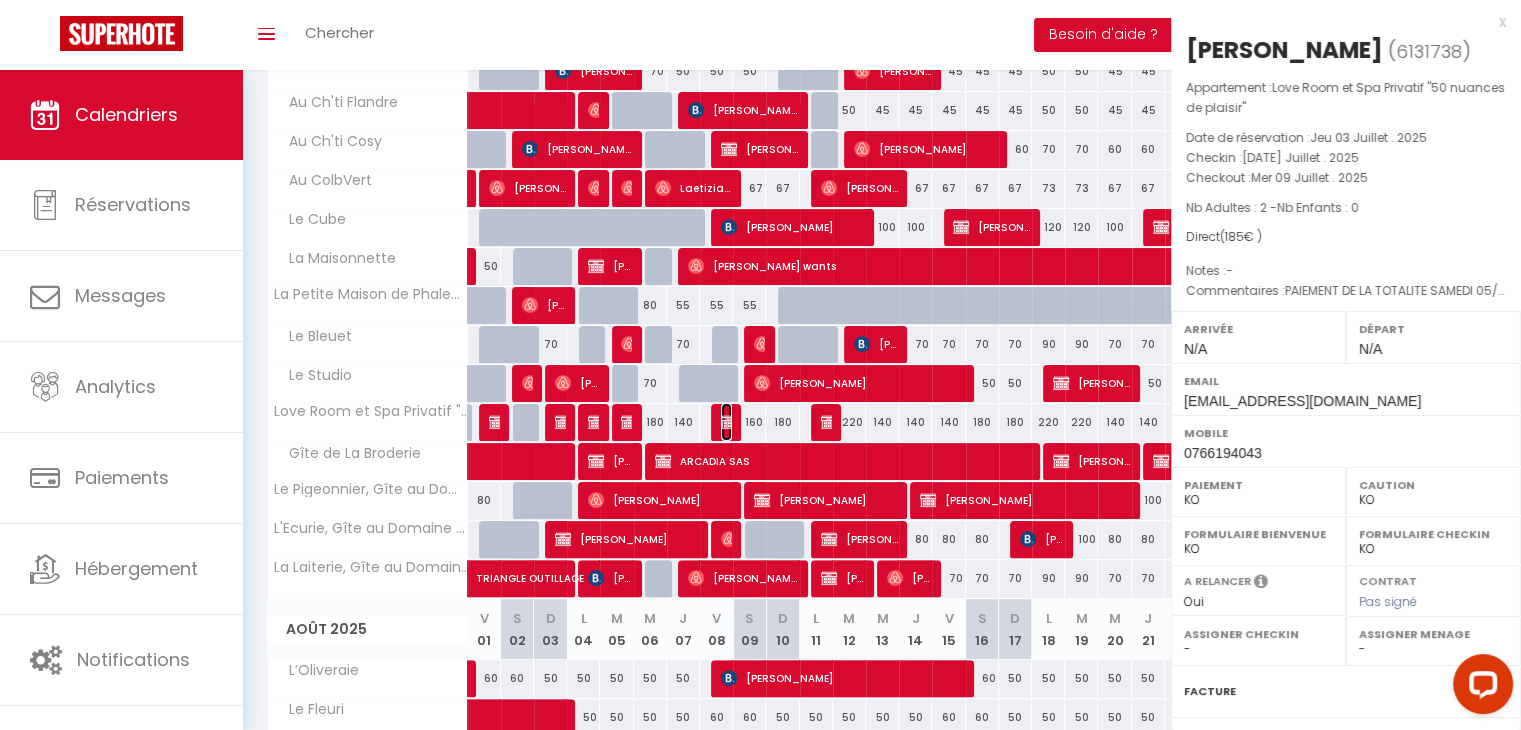 select 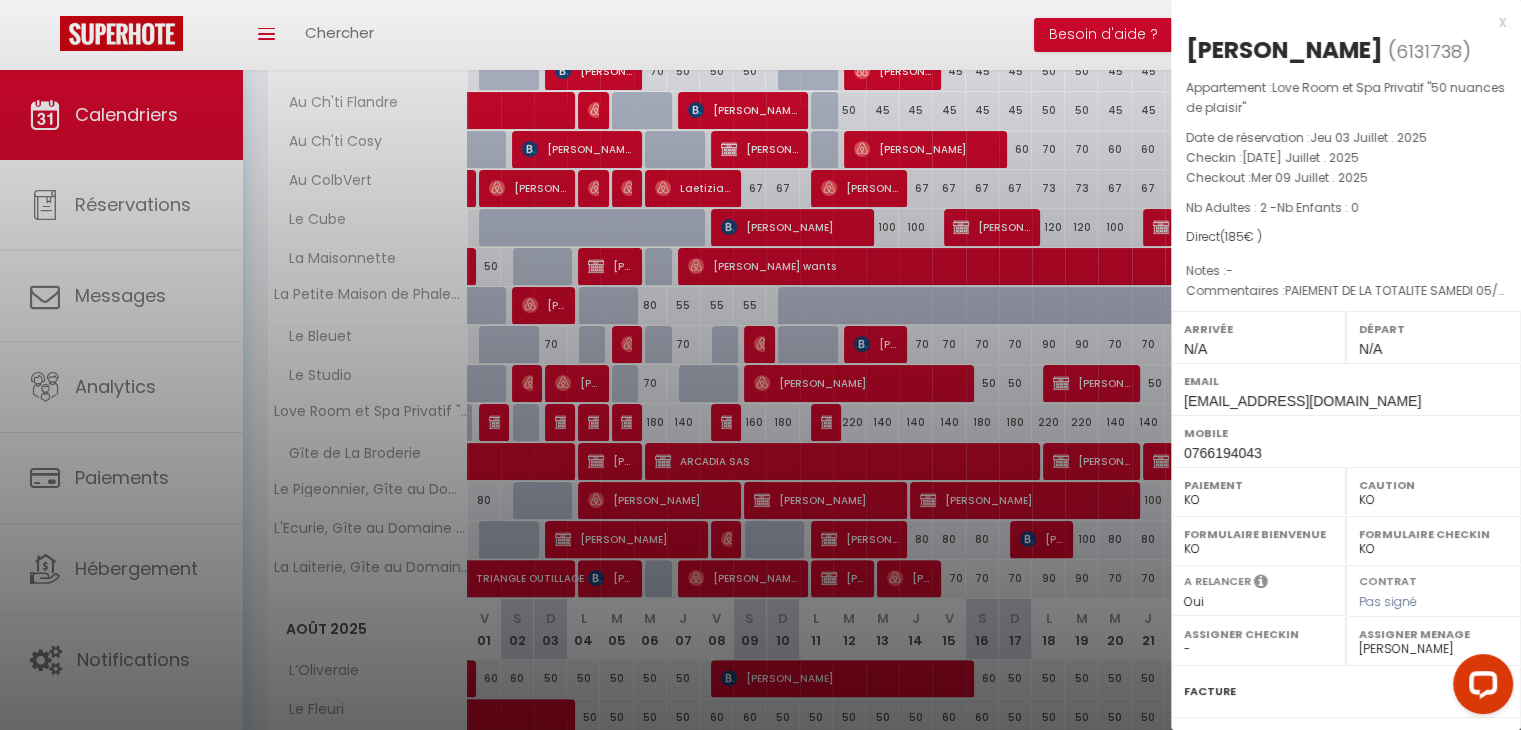 click at bounding box center (760, 365) 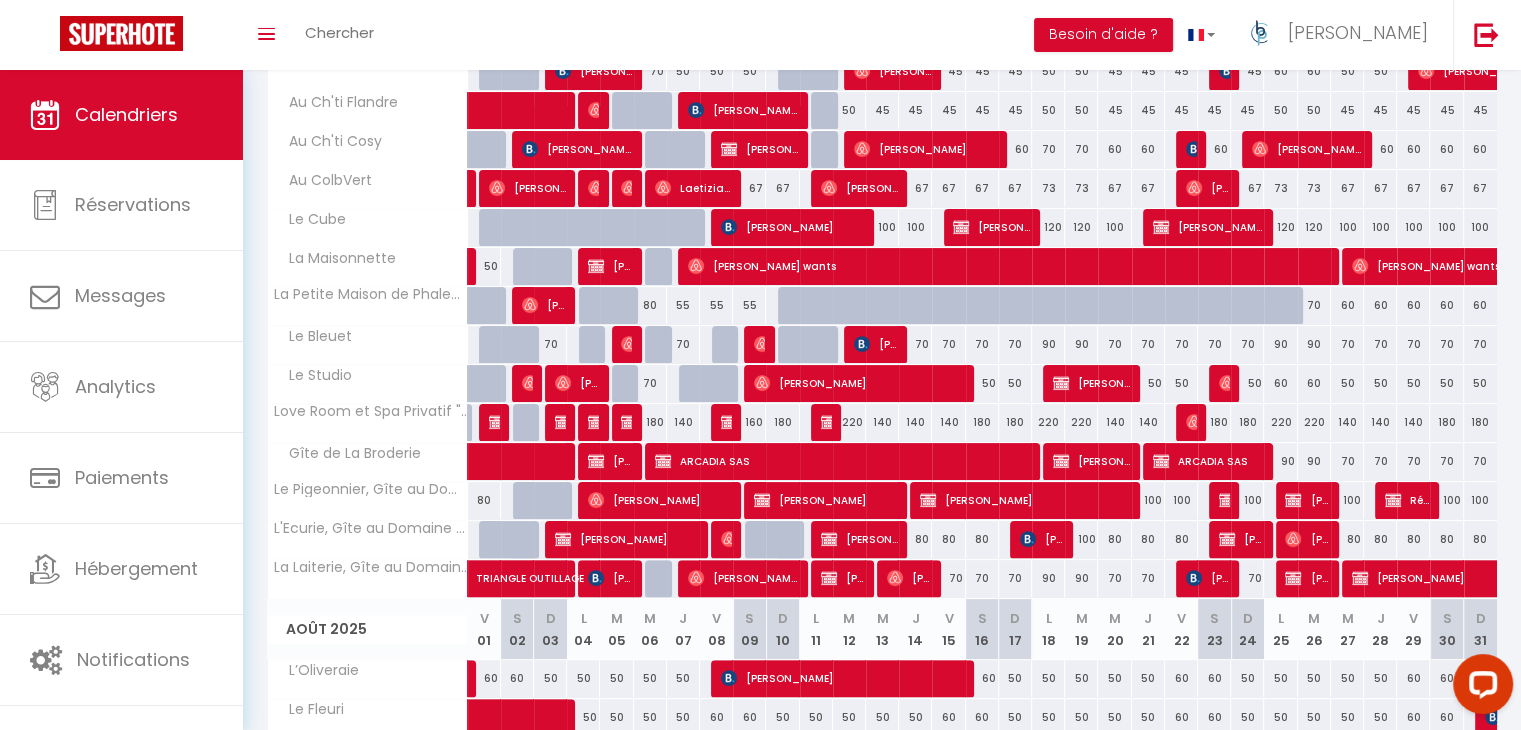 scroll, scrollTop: 764, scrollLeft: 0, axis: vertical 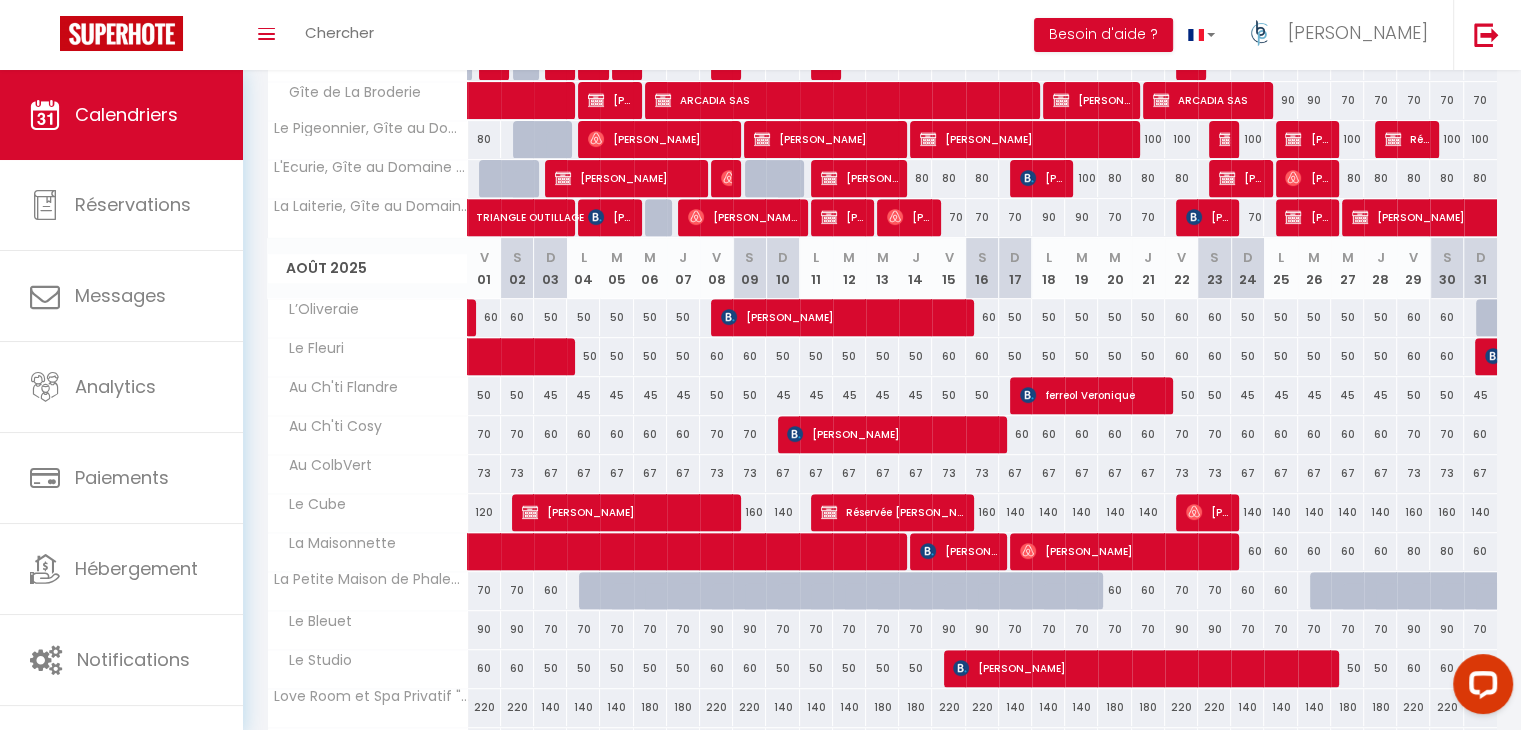 click on "73" at bounding box center [948, 473] 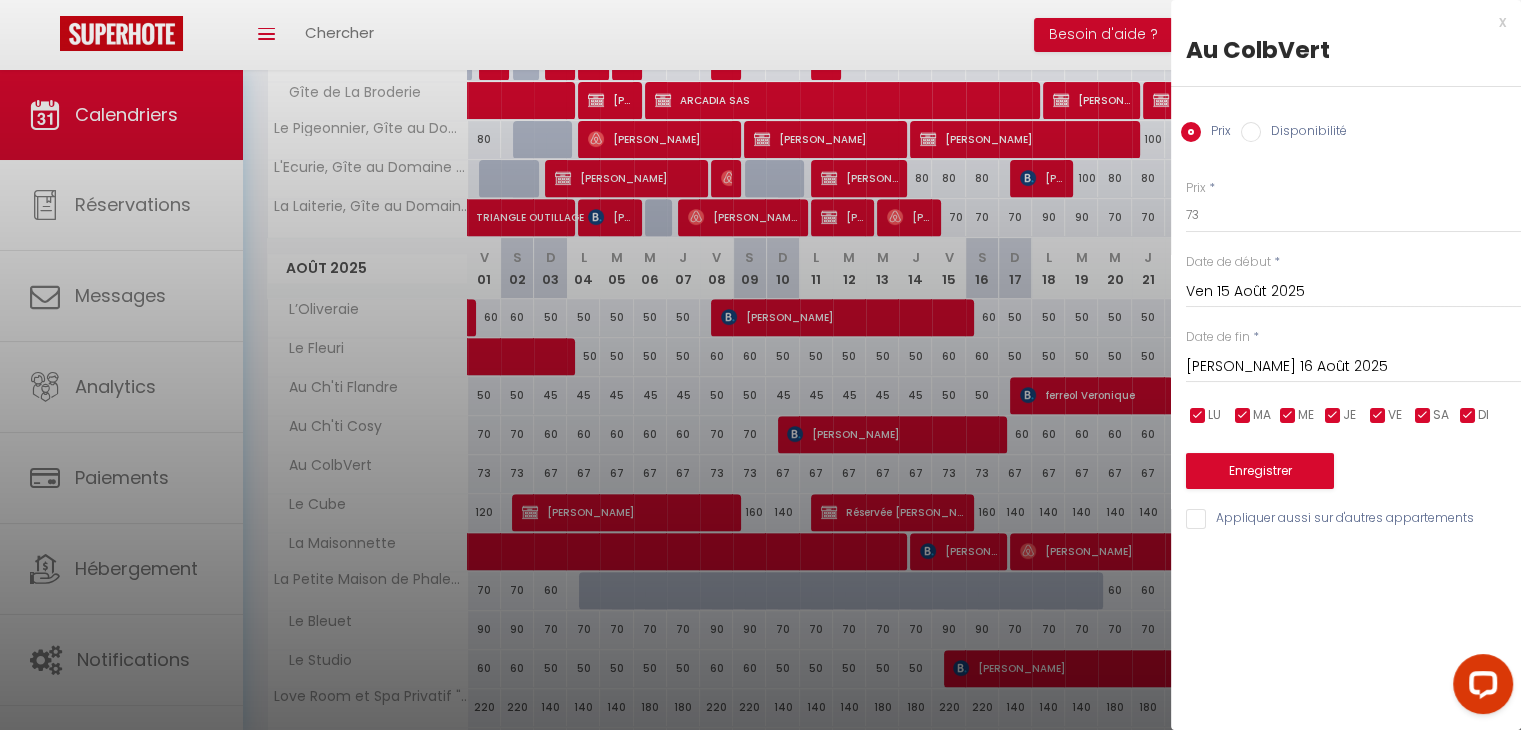 click at bounding box center [760, 365] 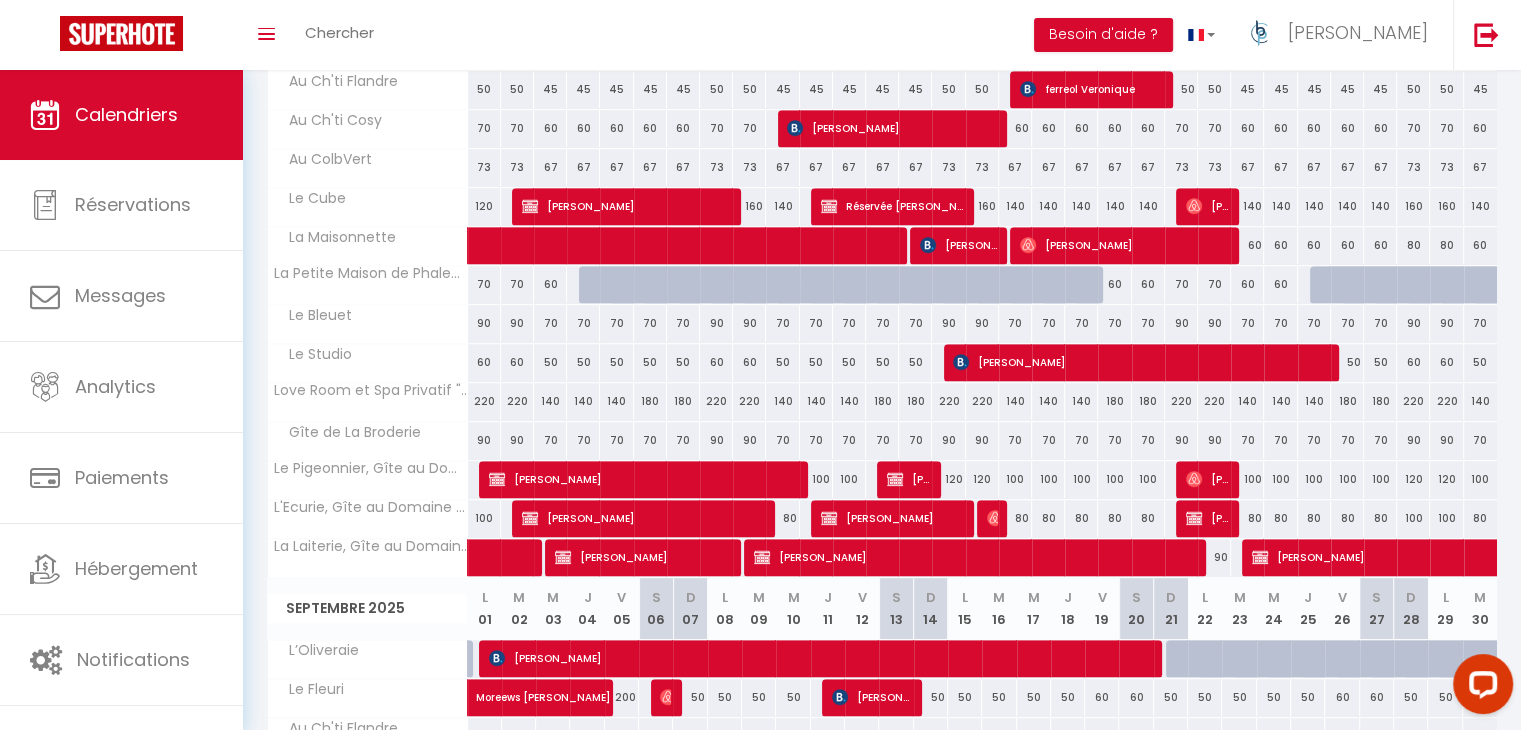 scroll, scrollTop: 1062, scrollLeft: 0, axis: vertical 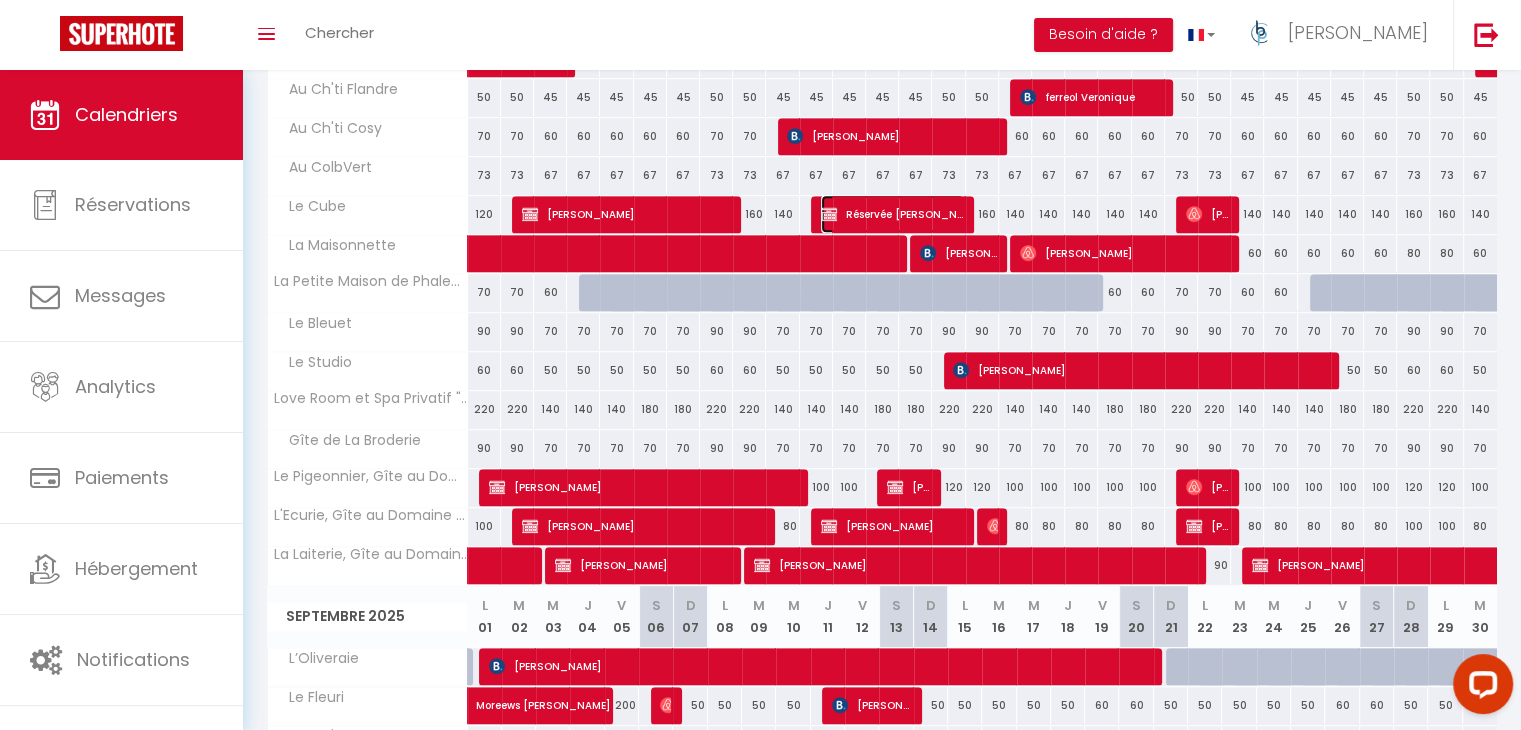 click on "Réservée [PERSON_NAME]" at bounding box center (892, 214) 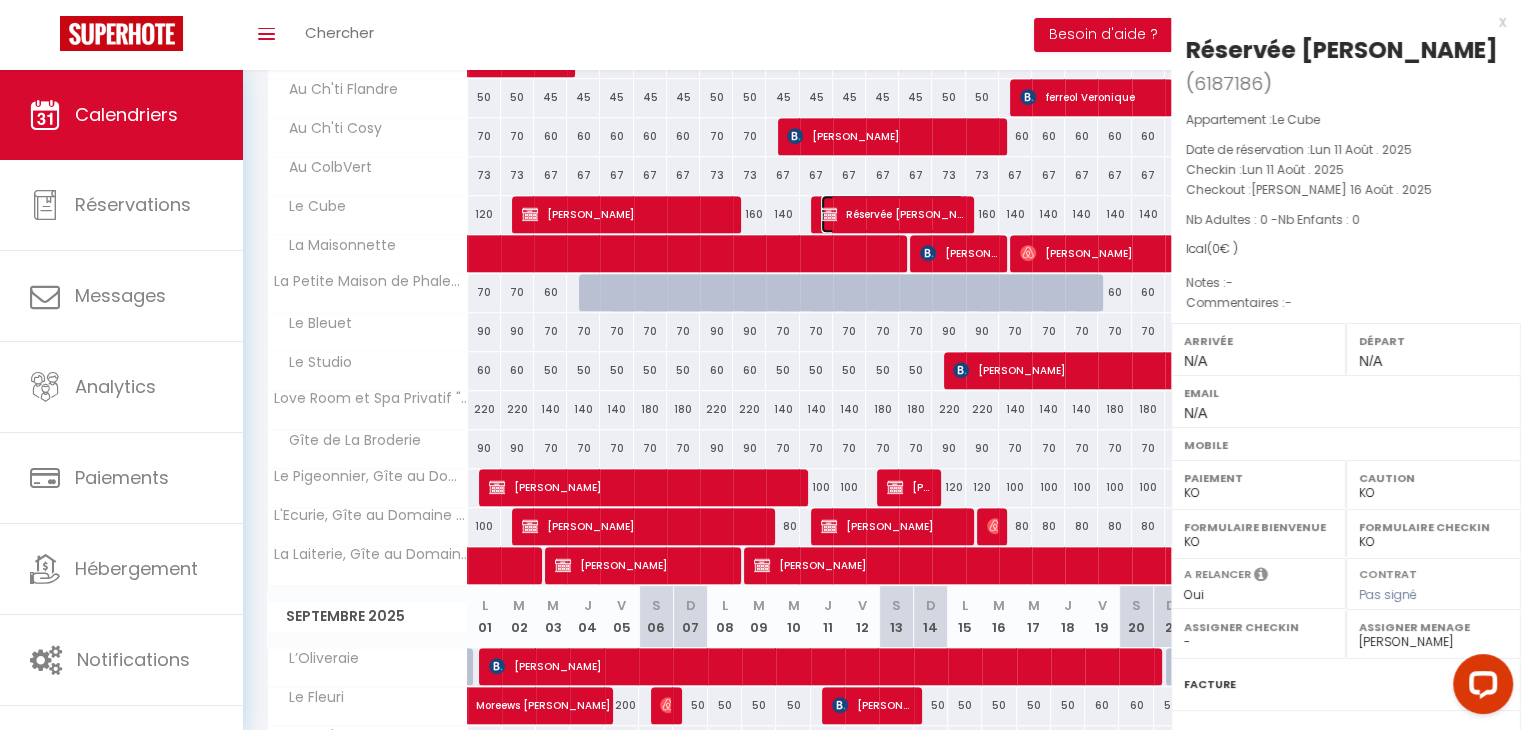 select on "OK" 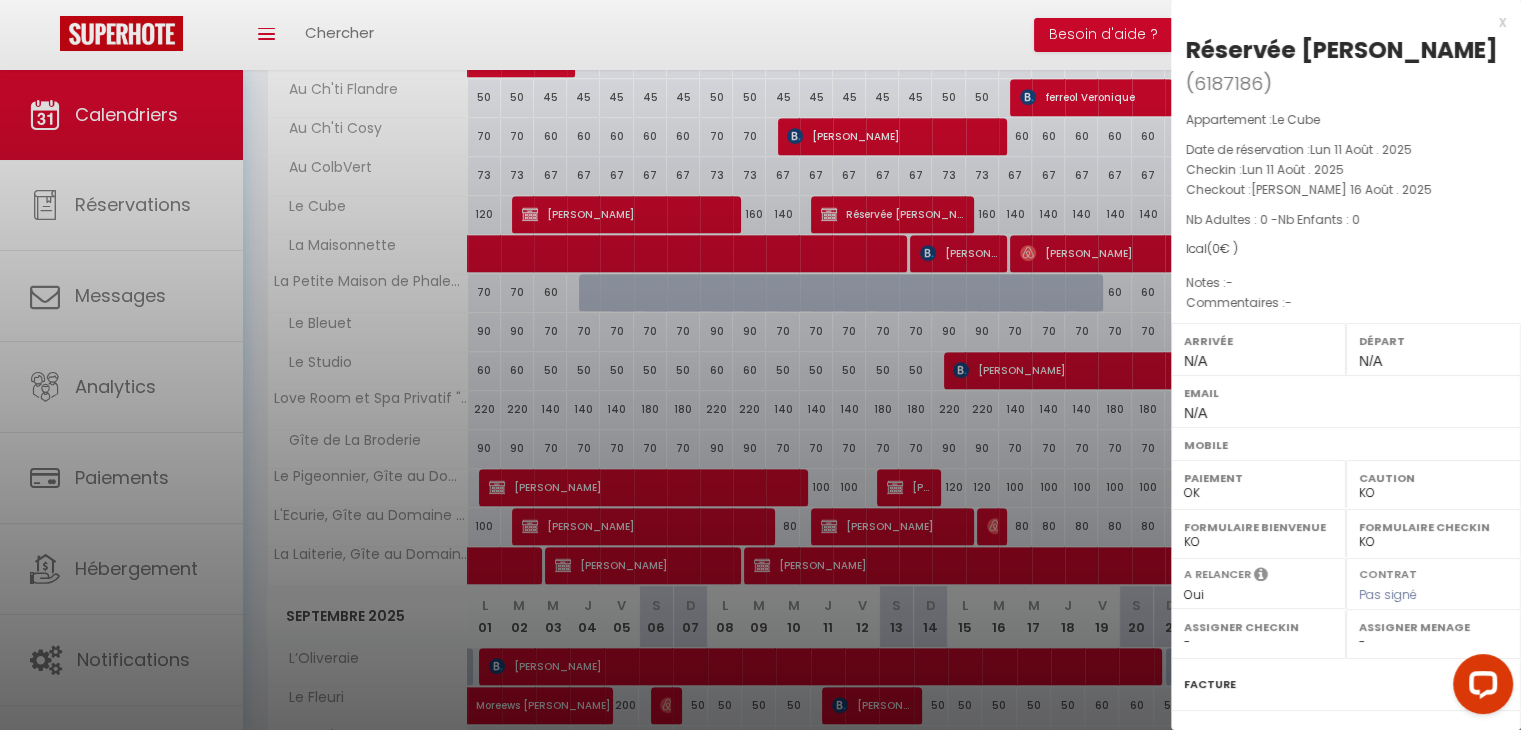 click at bounding box center (760, 365) 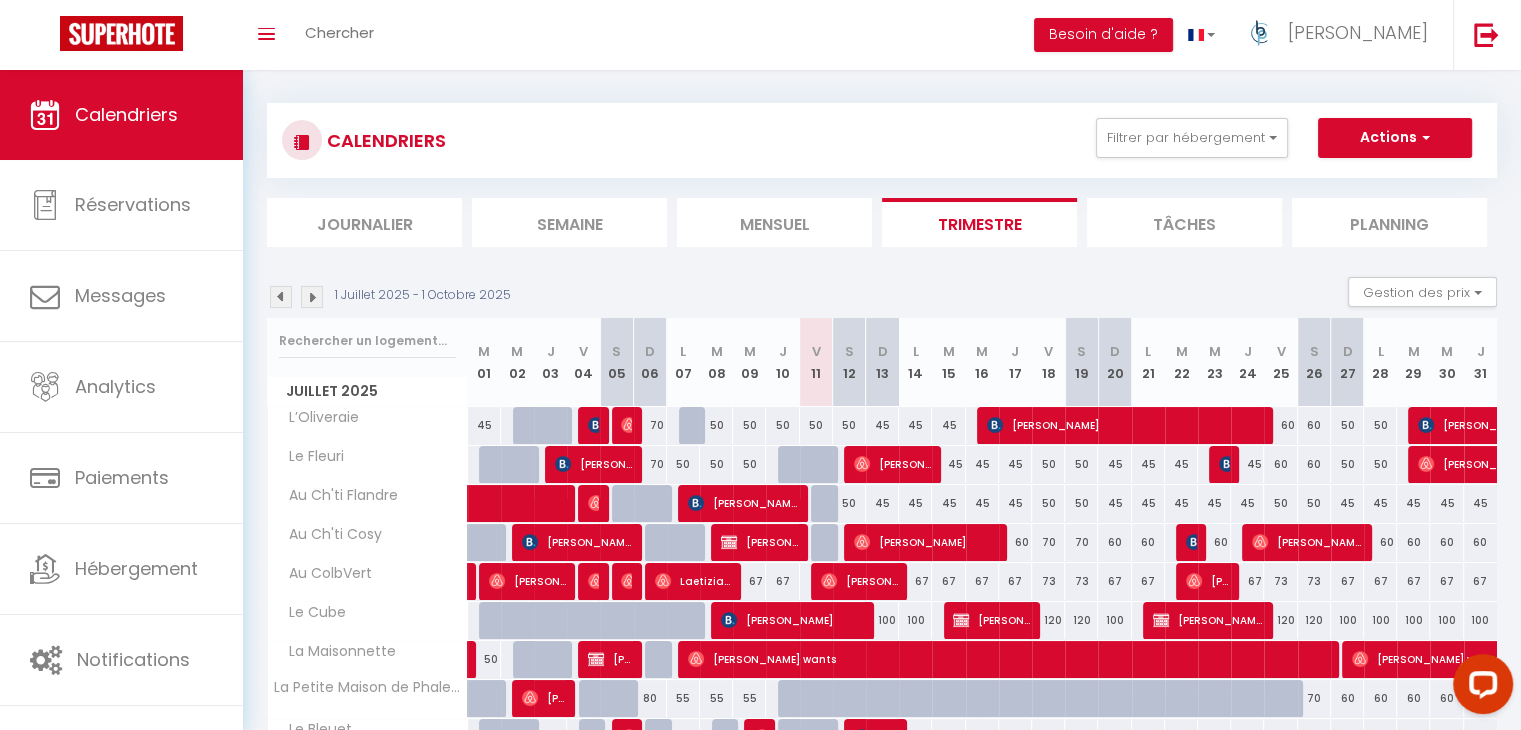 scroll, scrollTop: 0, scrollLeft: 0, axis: both 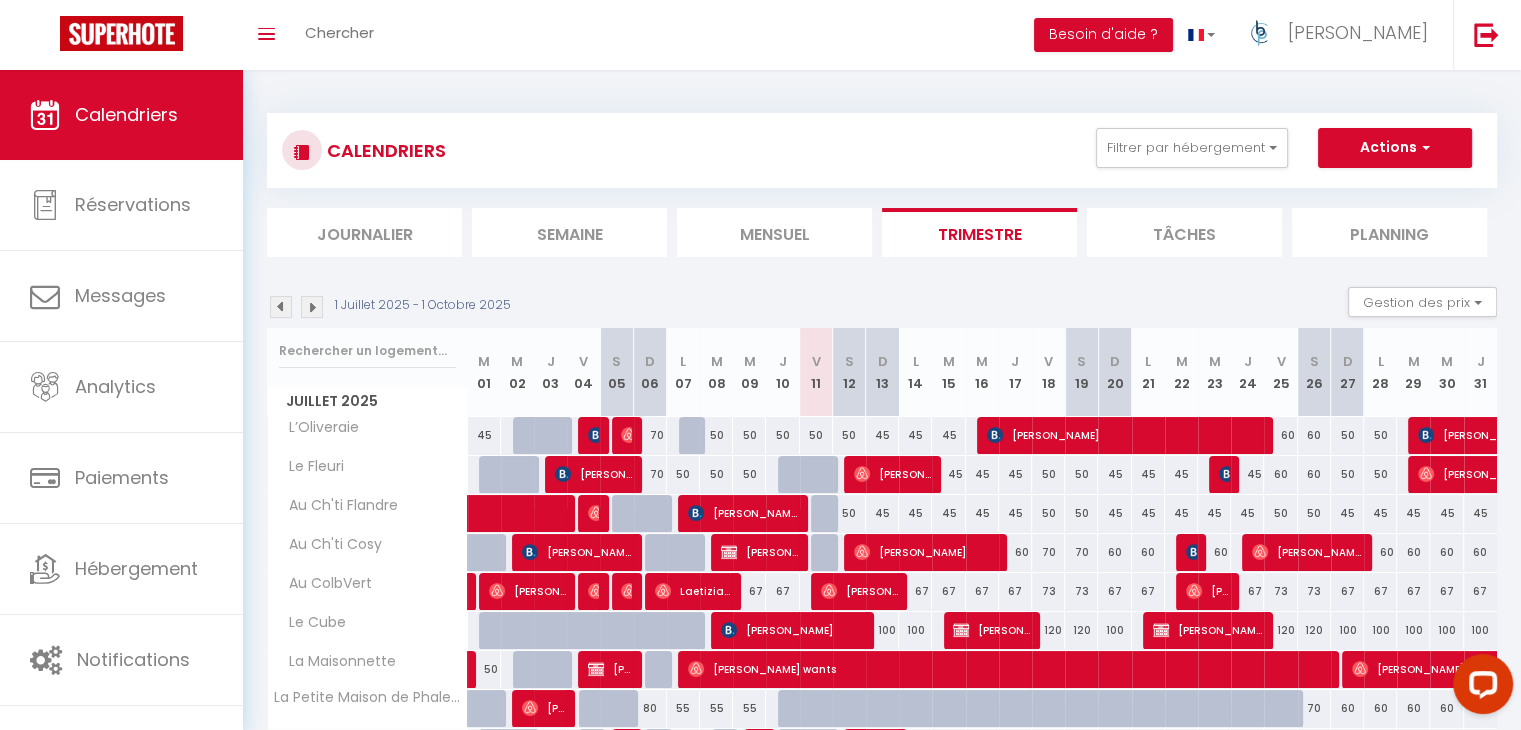 click on "CALENDRIERS
Filtrer par hébergement
Tous       L’Oliveraie     Le Fleuri     Au Ch'ti Flandre     Au Ch'ti Cosy     Au ColbVert     Le Cube     La Maisonnette     La Petite Maison de Phalempin     Le Bleuet     Le Studio     Love Room et Spa Privatif "50 nuances de plaisir"     Gîte de La Broderie     Le Pigeonnier, Gîte au Domaine d'Antan     L'Ecurie, Gîte au [GEOGRAPHIC_DATA], Gîte au Domaine d’Antan    Effacer   Sauvegarder
Actions
Nouvelle réservation   Exporter les réservations   Importer les réservations
Journalier
[GEOGRAPHIC_DATA]
Mensuel
Trimestre
Tâches
Planning
1 Juillet 2025 - 1 Octobre 2025" at bounding box center (882, 1224) 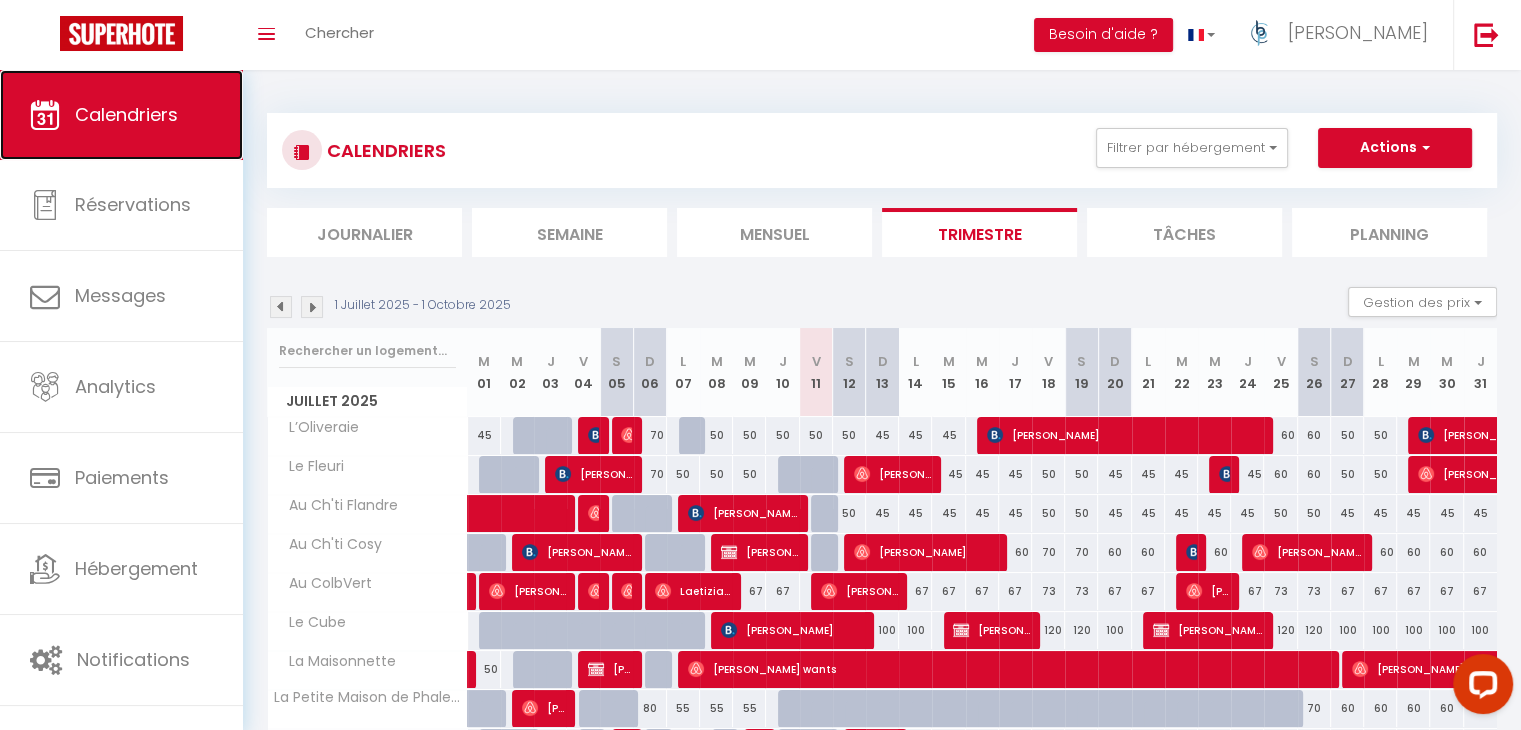 click on "Calendriers" at bounding box center [121, 115] 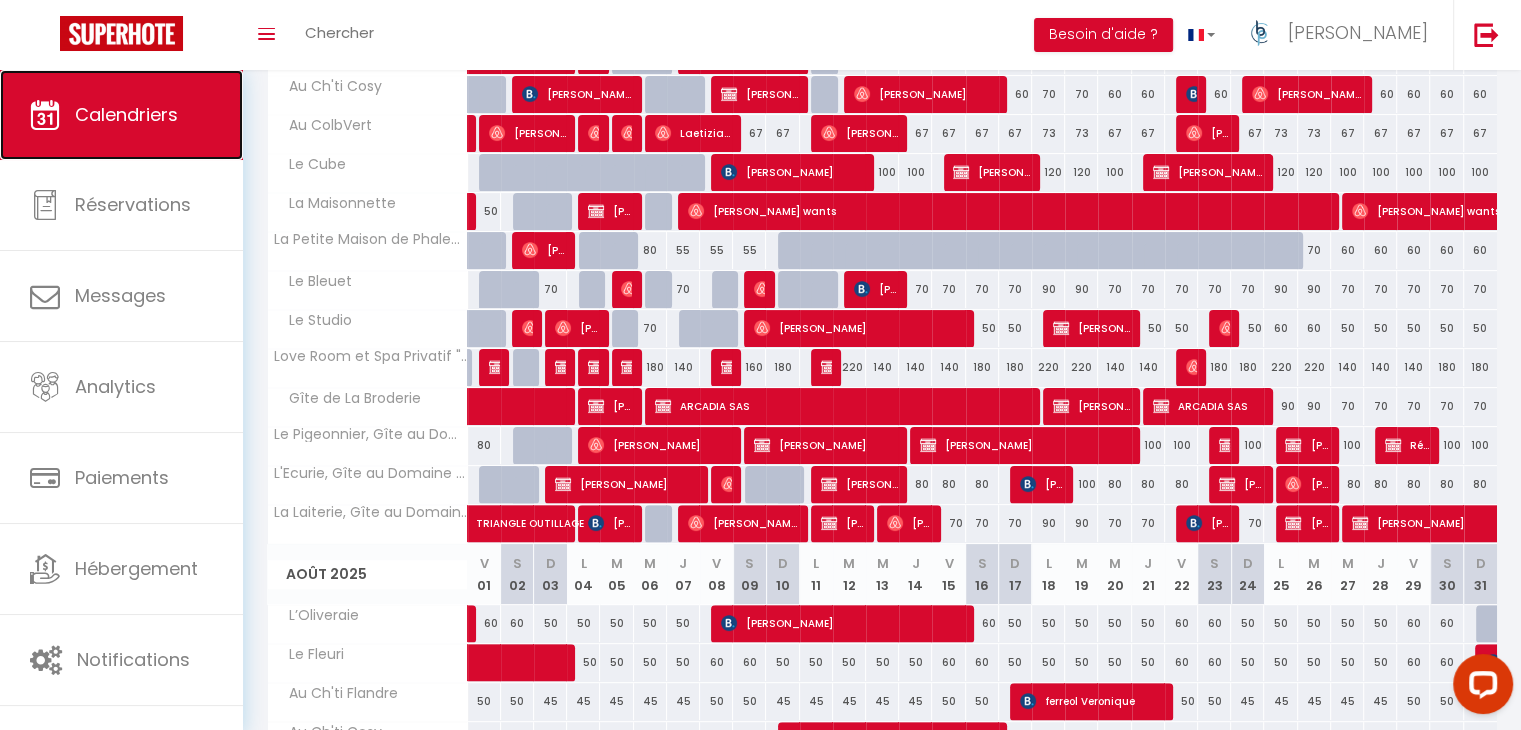 scroll, scrollTop: 456, scrollLeft: 0, axis: vertical 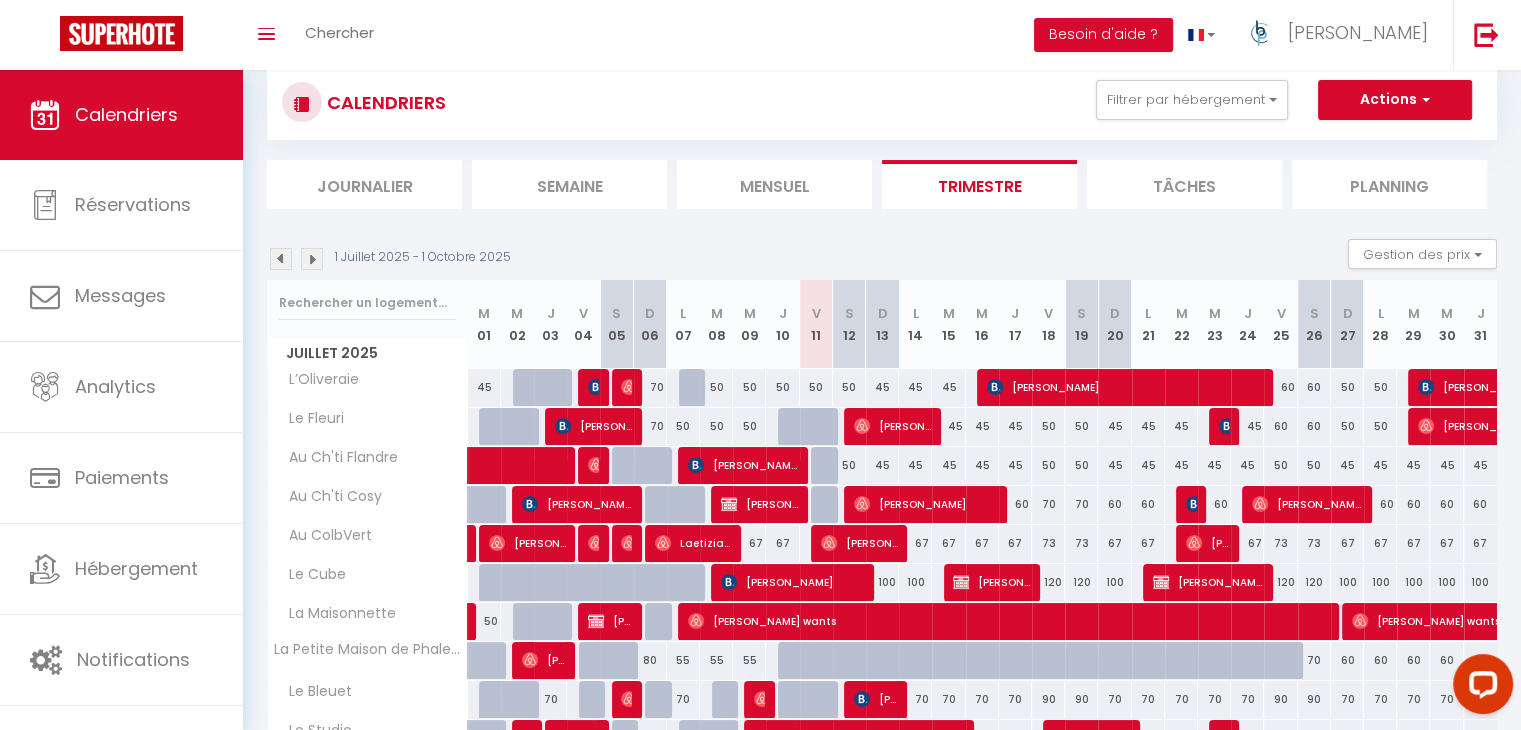 click at bounding box center [281, 259] 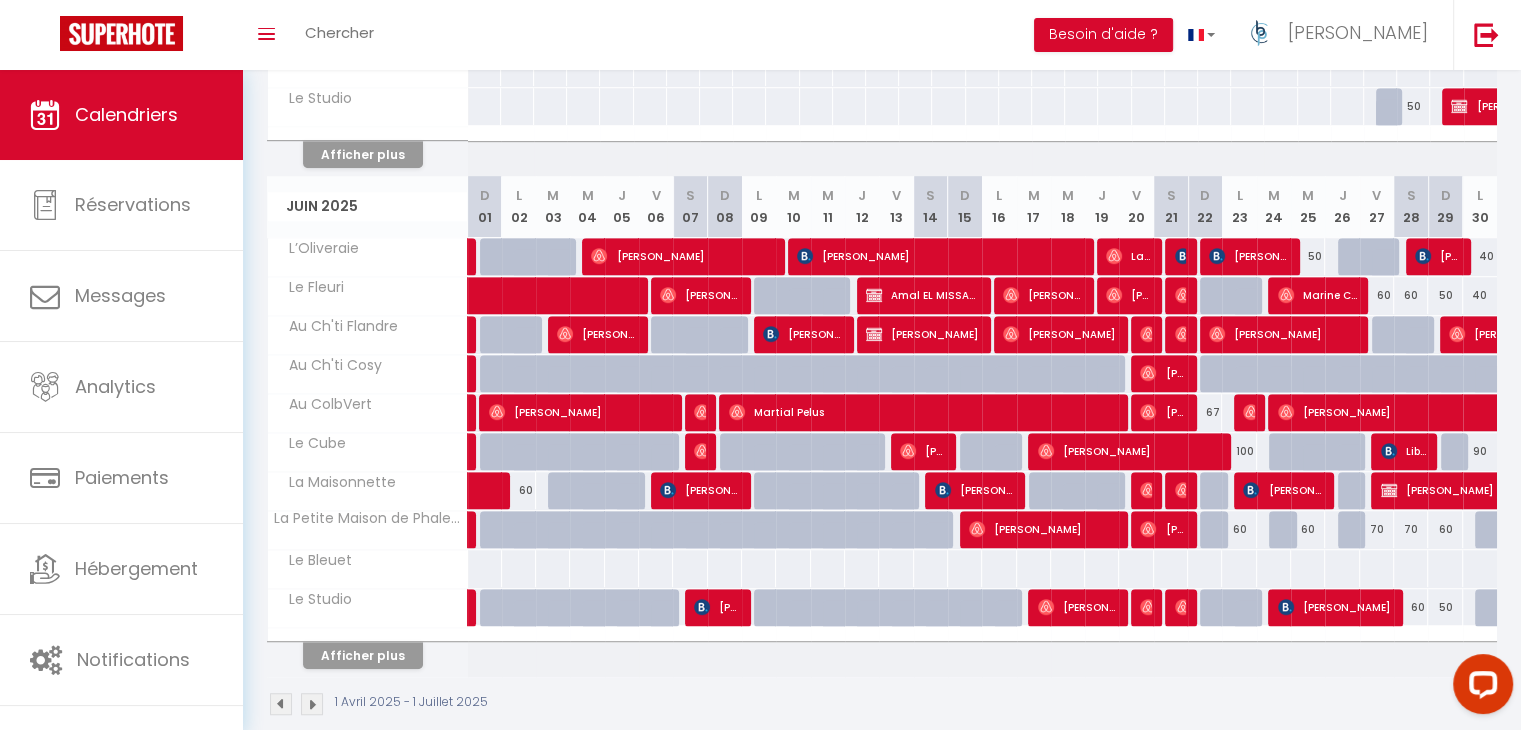 scroll, scrollTop: 1200, scrollLeft: 0, axis: vertical 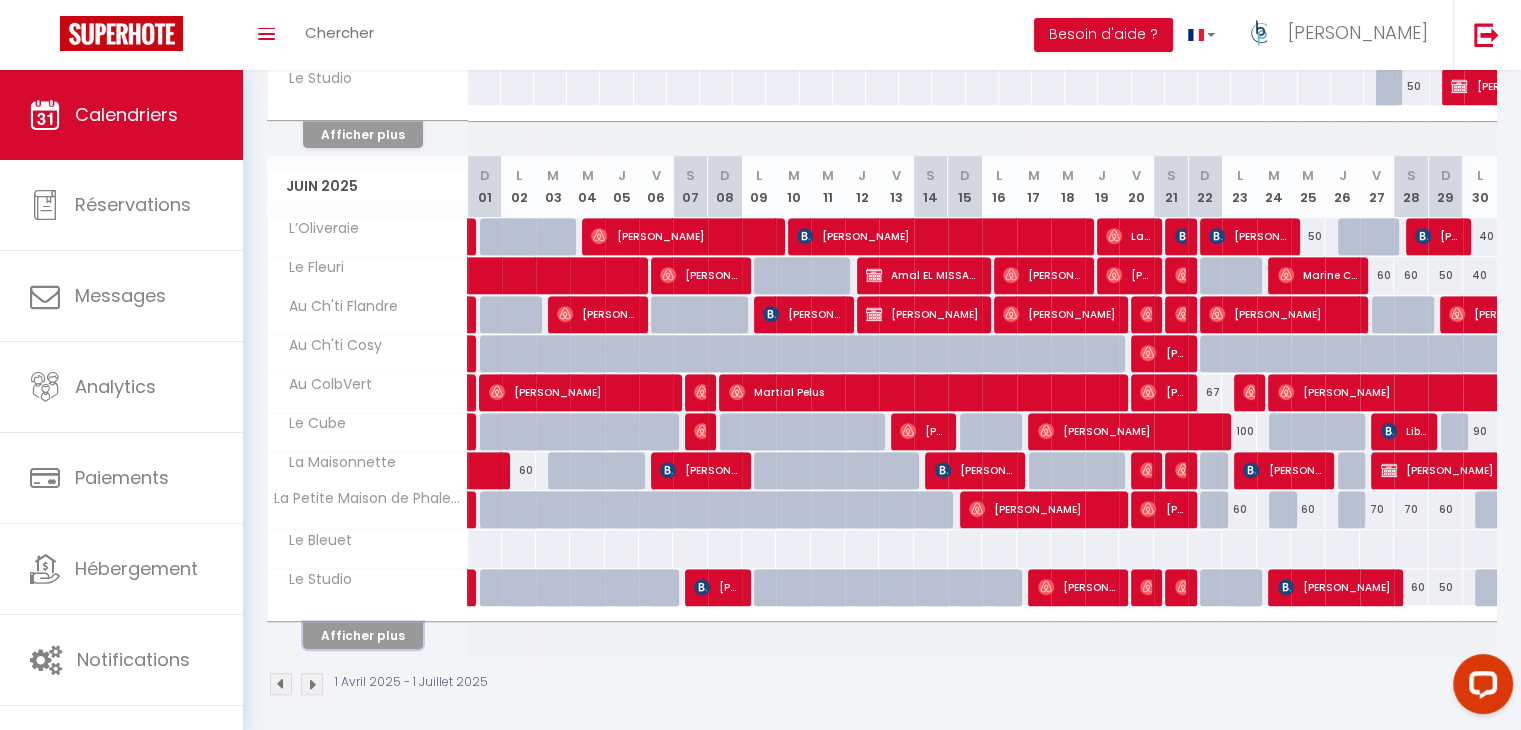 click on "Afficher plus" at bounding box center (363, 635) 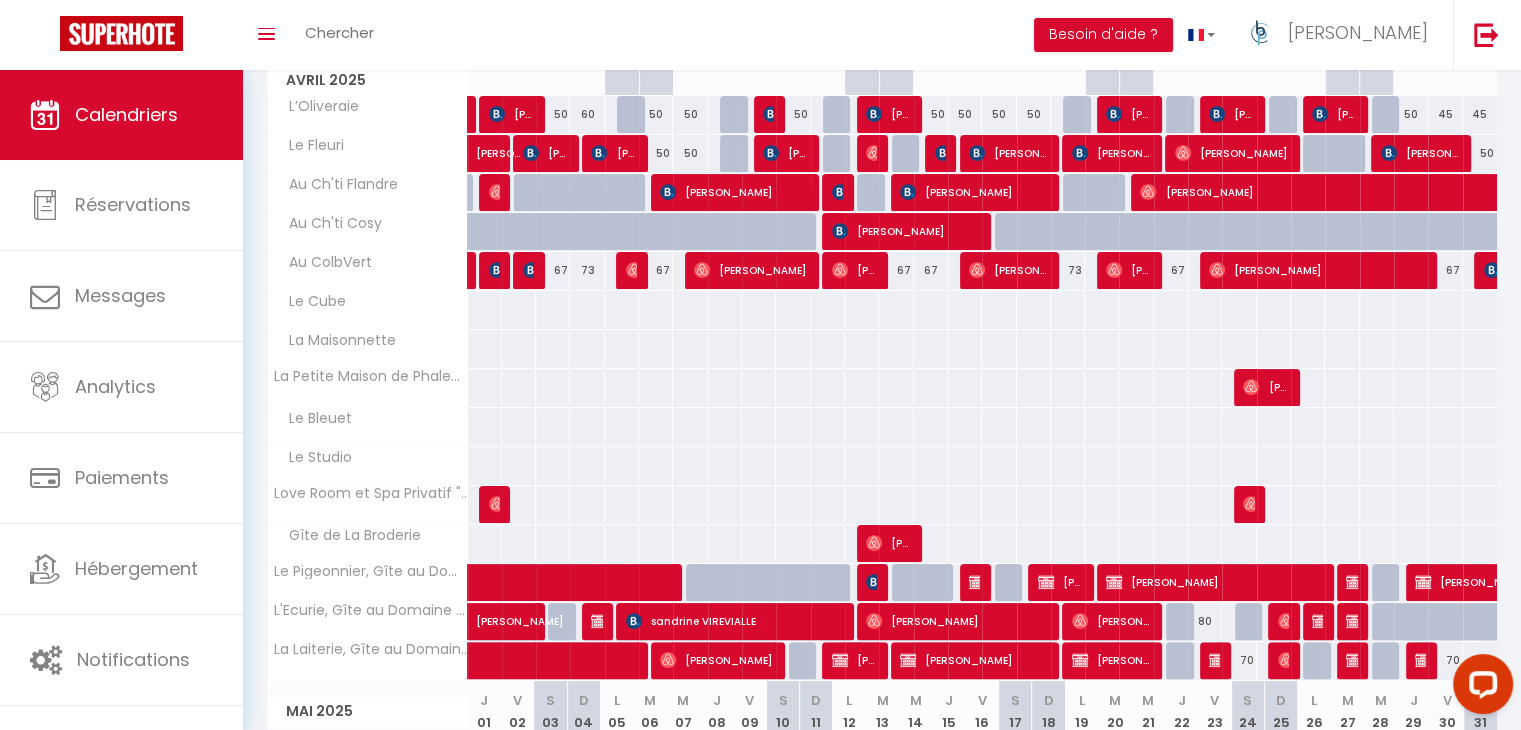 scroll, scrollTop: 12, scrollLeft: 0, axis: vertical 